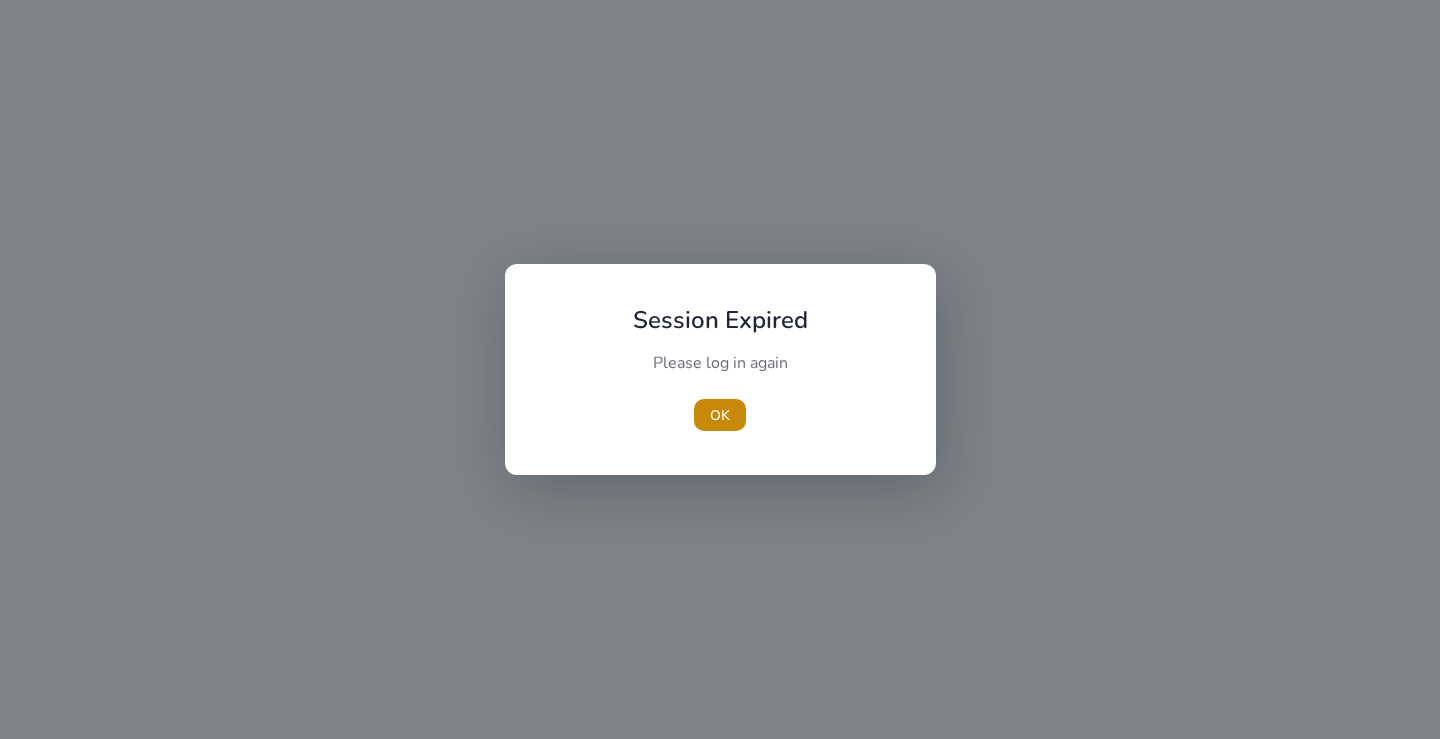 scroll, scrollTop: 0, scrollLeft: 0, axis: both 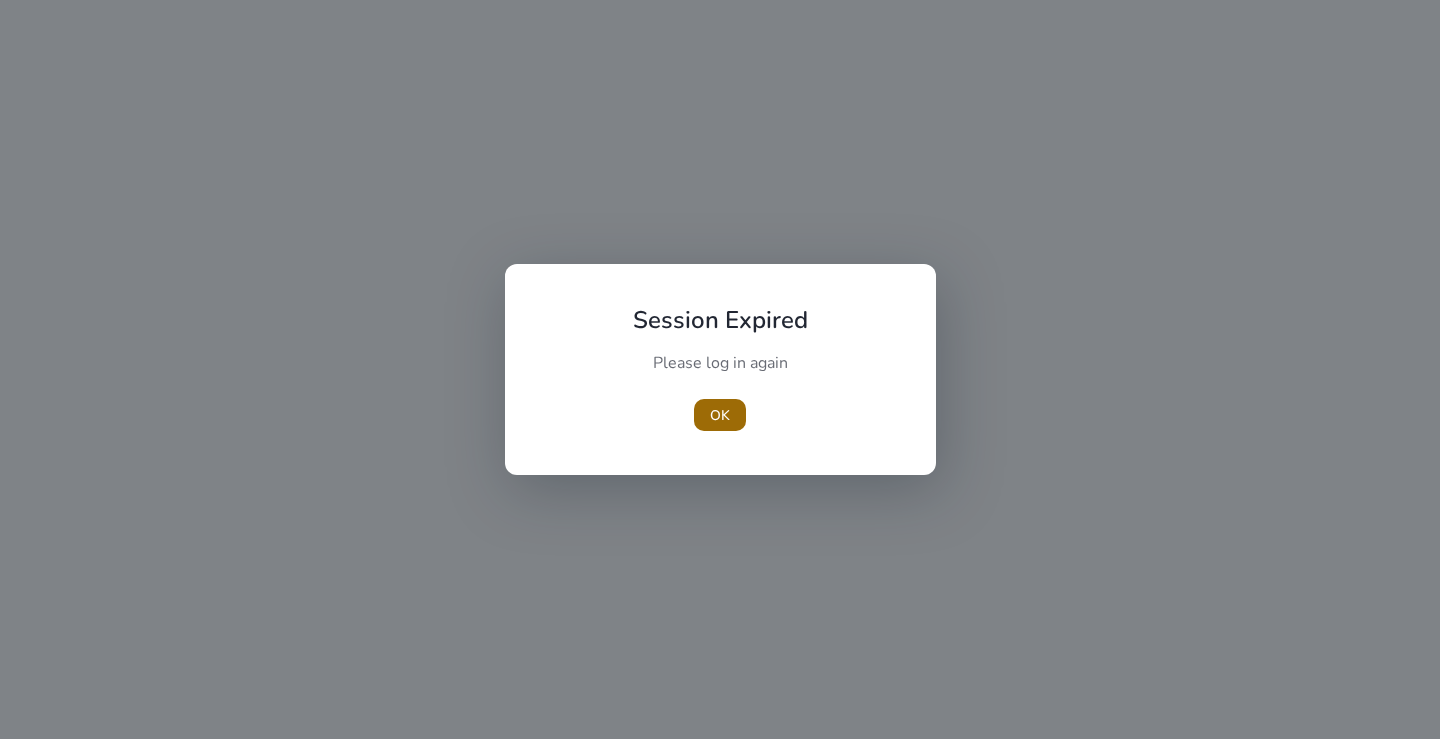 click on "OK" at bounding box center (720, 415) 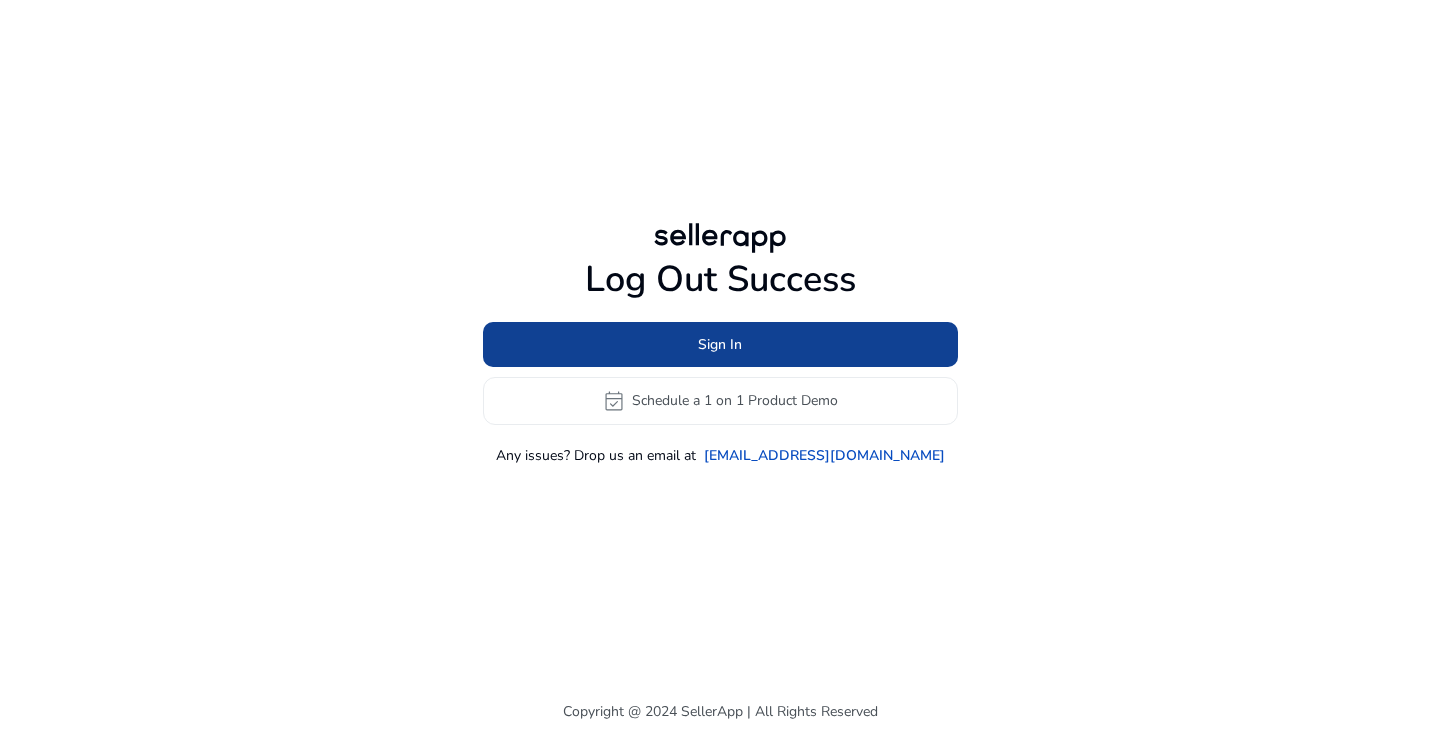 click 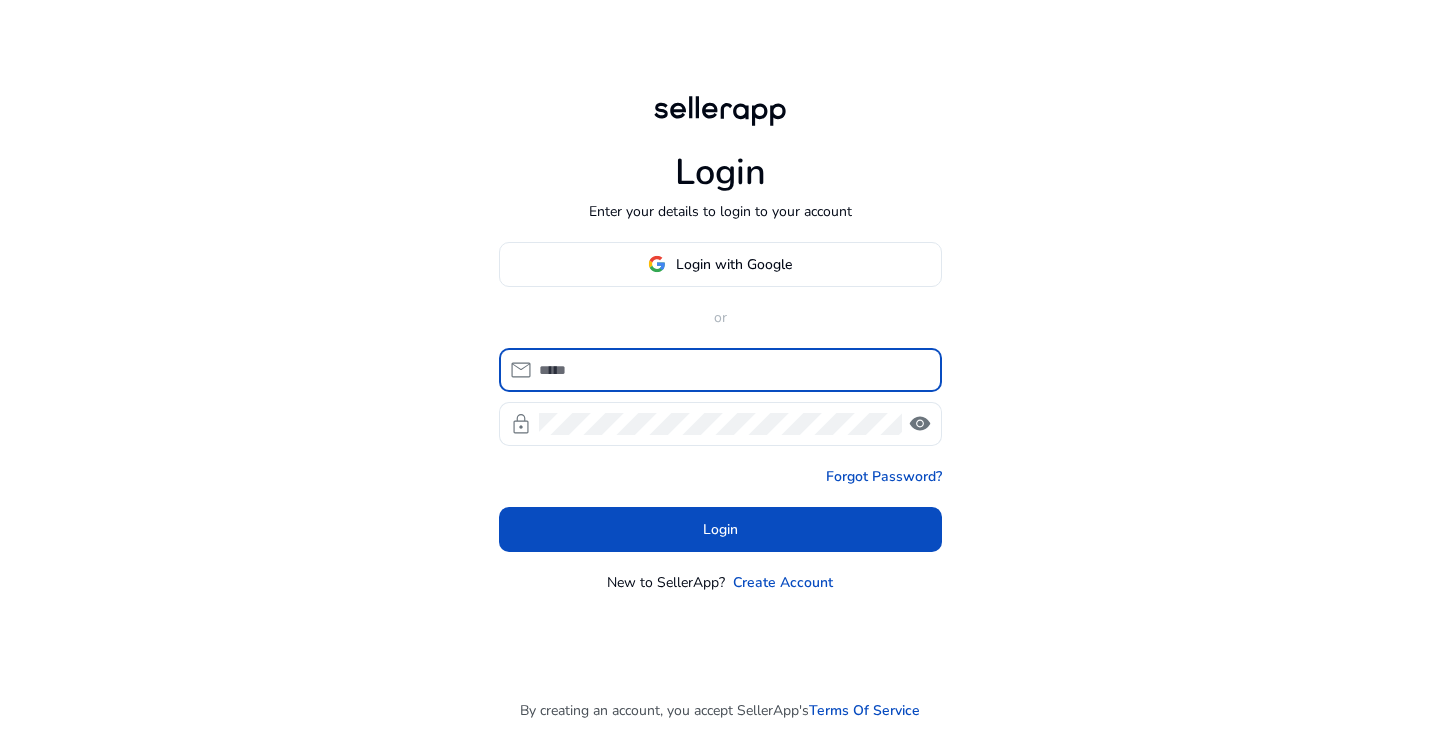 type on "**********" 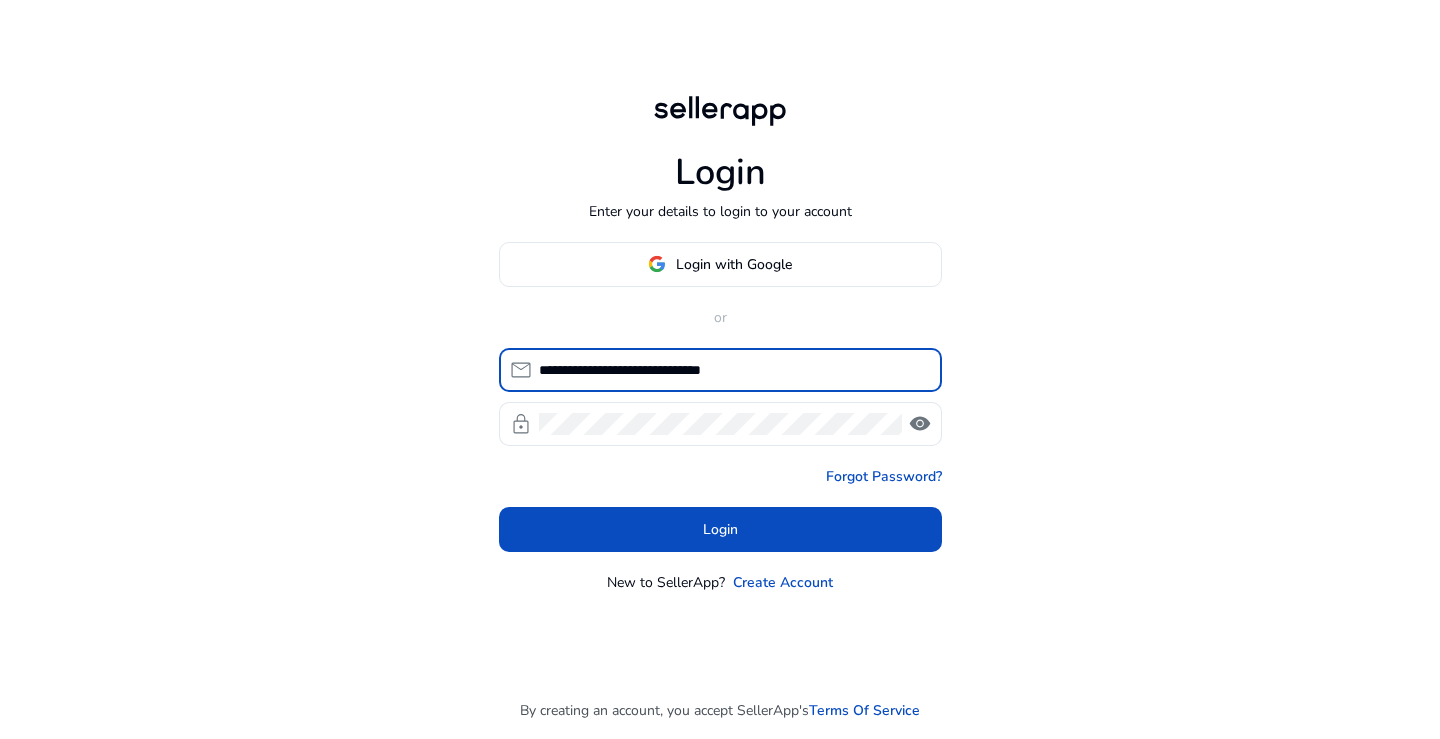 click on "Login" at bounding box center [720, 529] 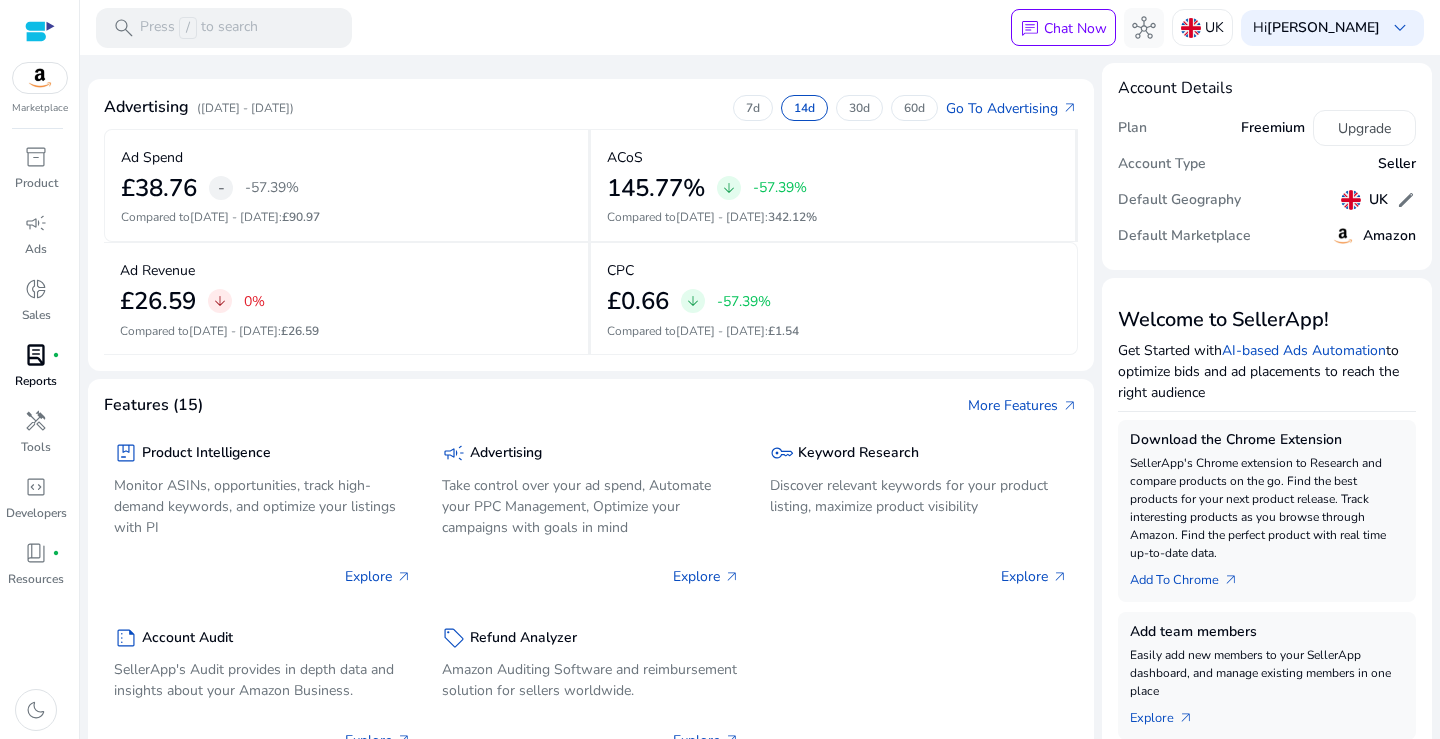click on "lab_profile" at bounding box center (36, 355) 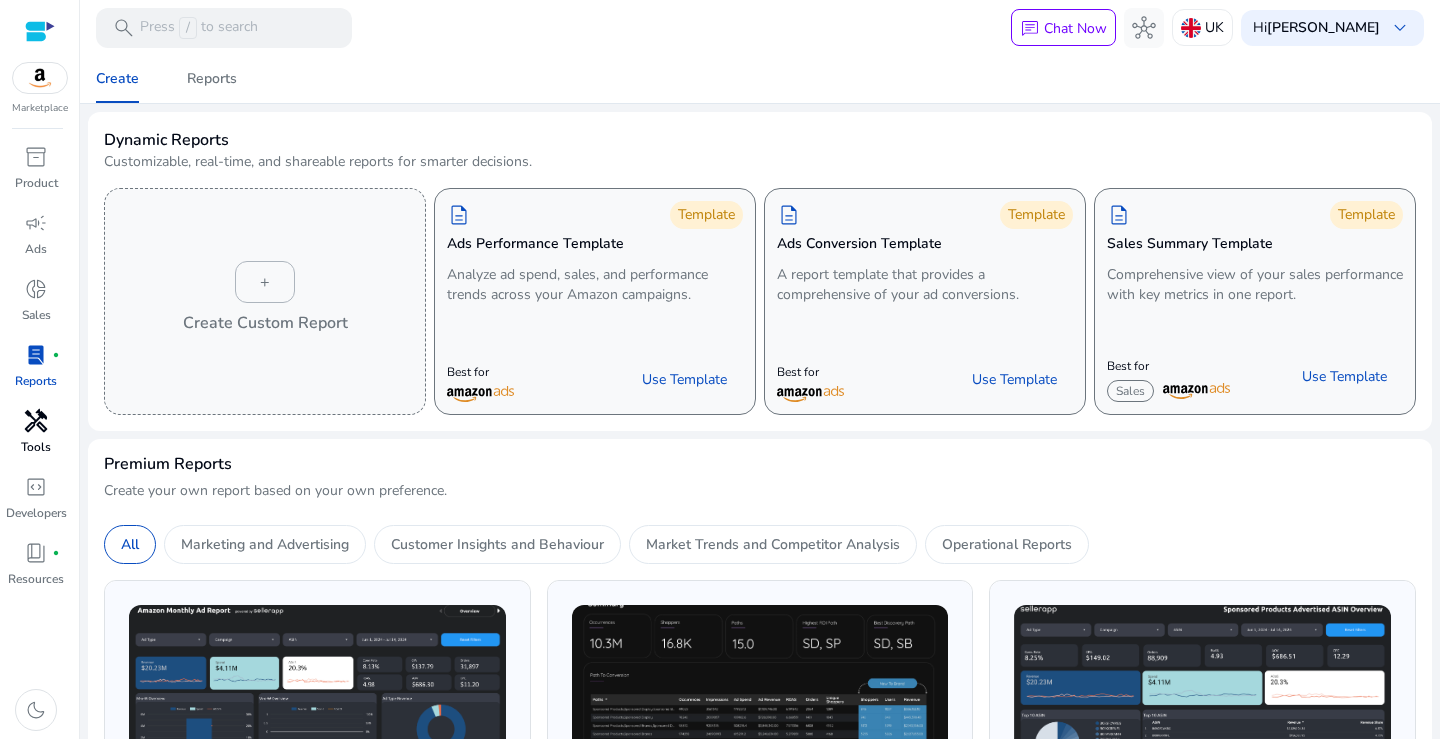 click on "handyman" at bounding box center (36, 421) 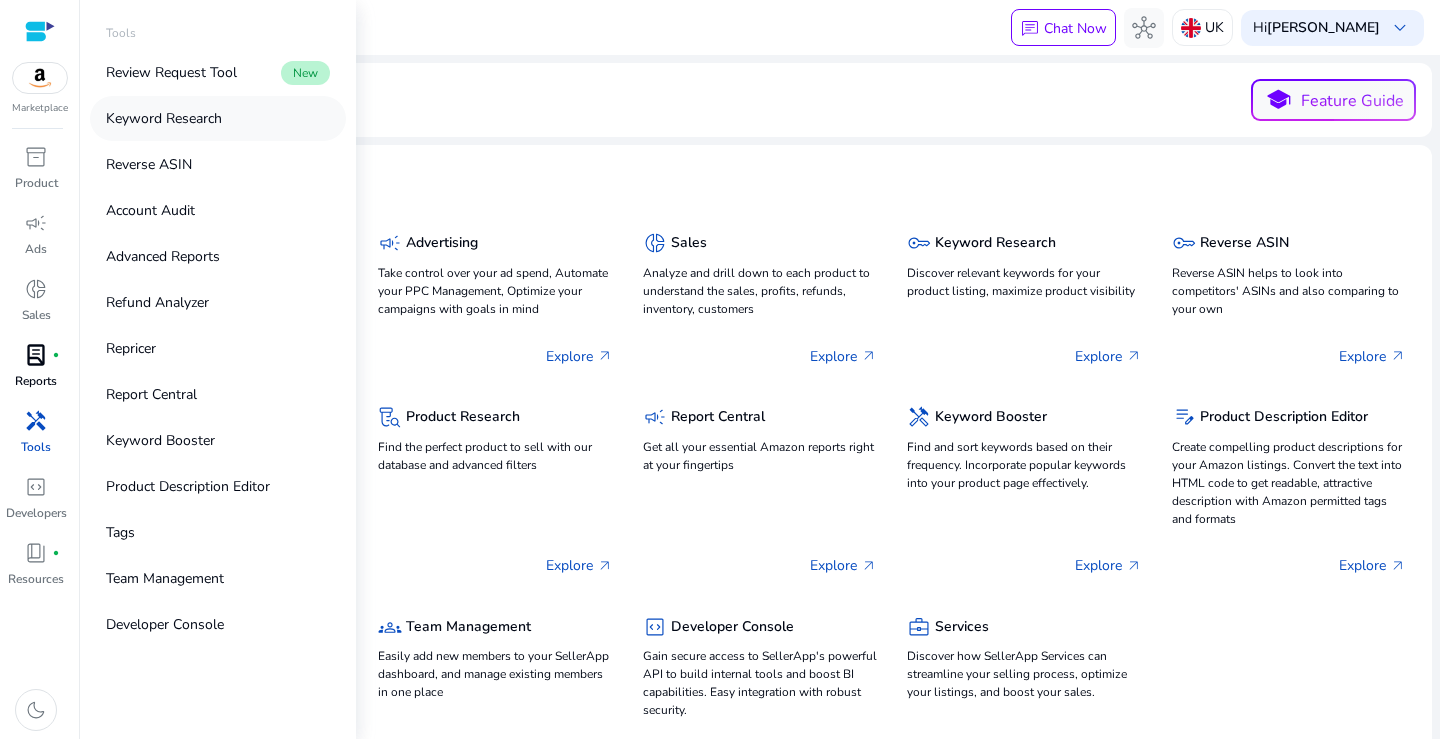 click on "Keyword Research" at bounding box center [218, 118] 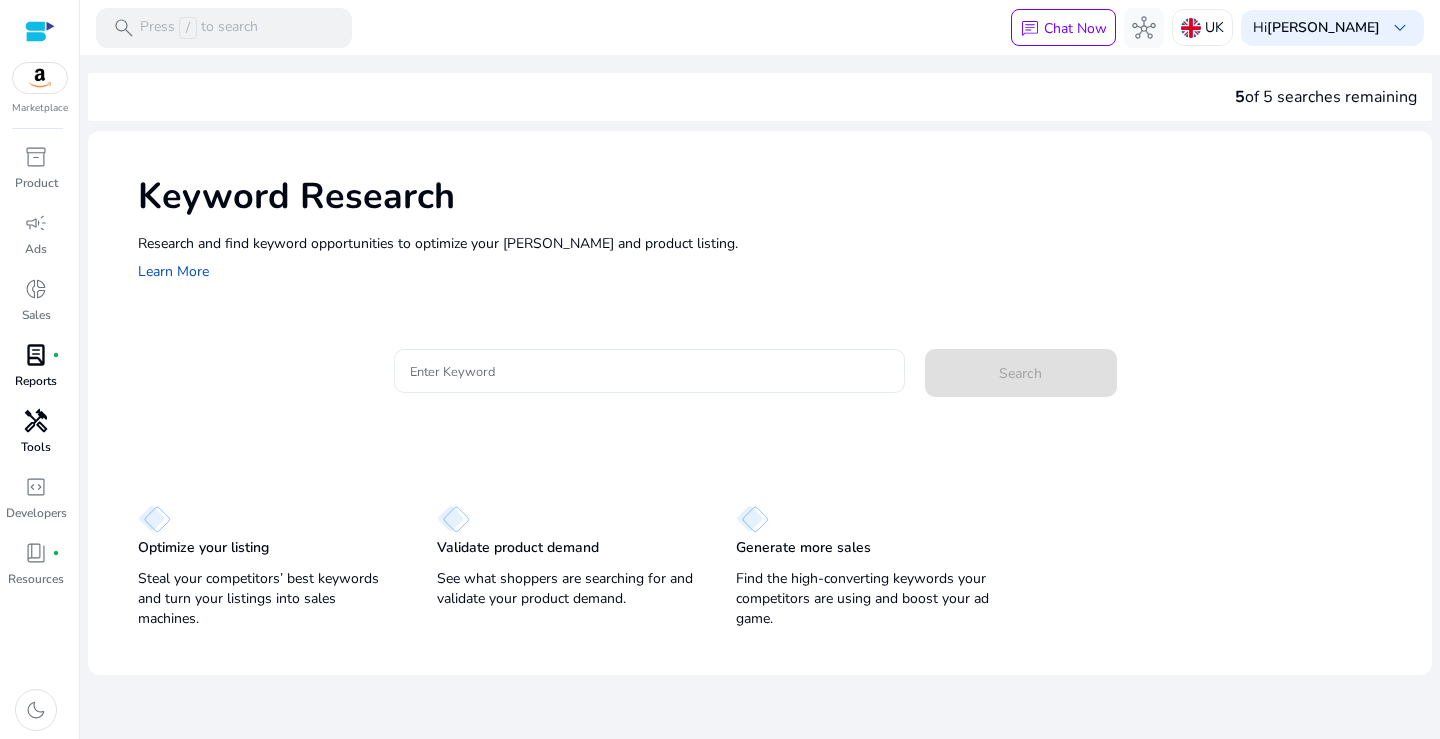 click on "Enter Keyword" at bounding box center (649, 371) 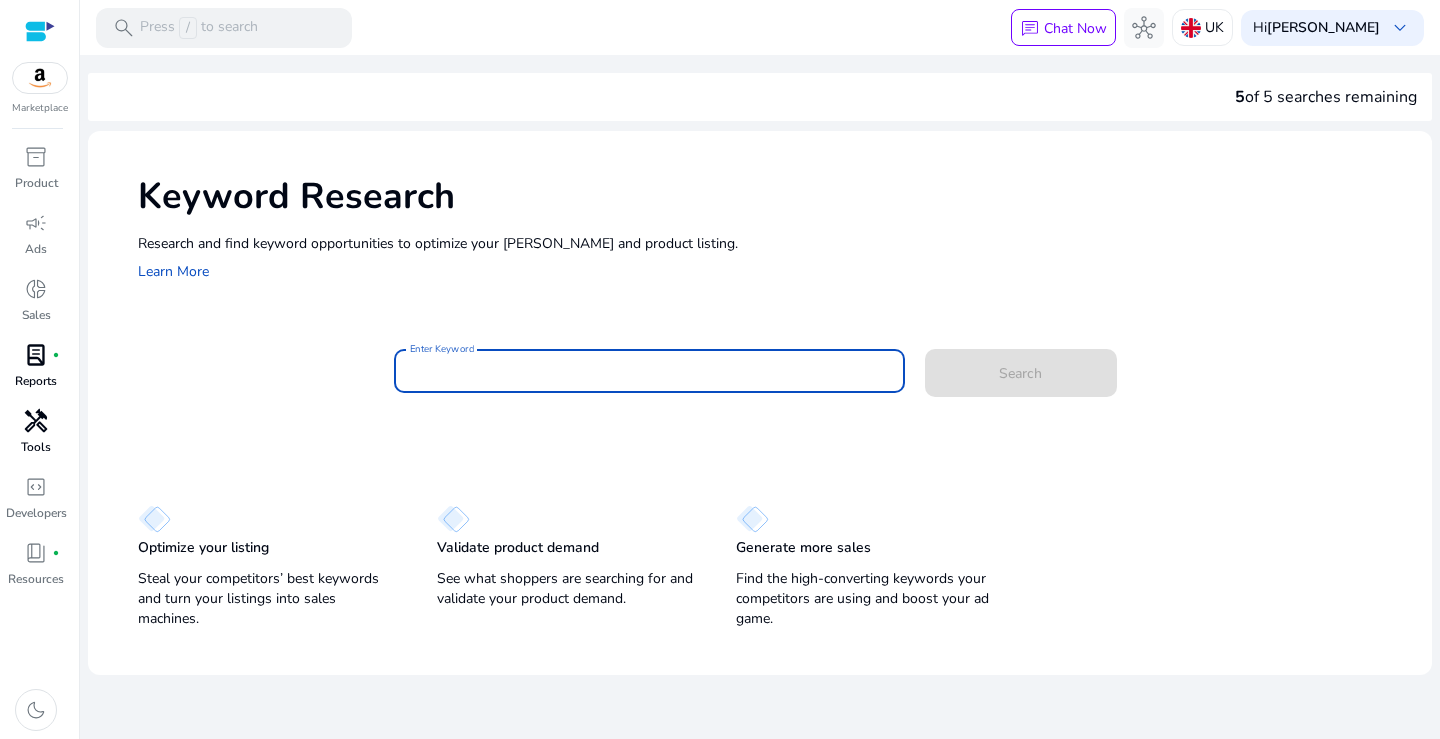 paste on "**********" 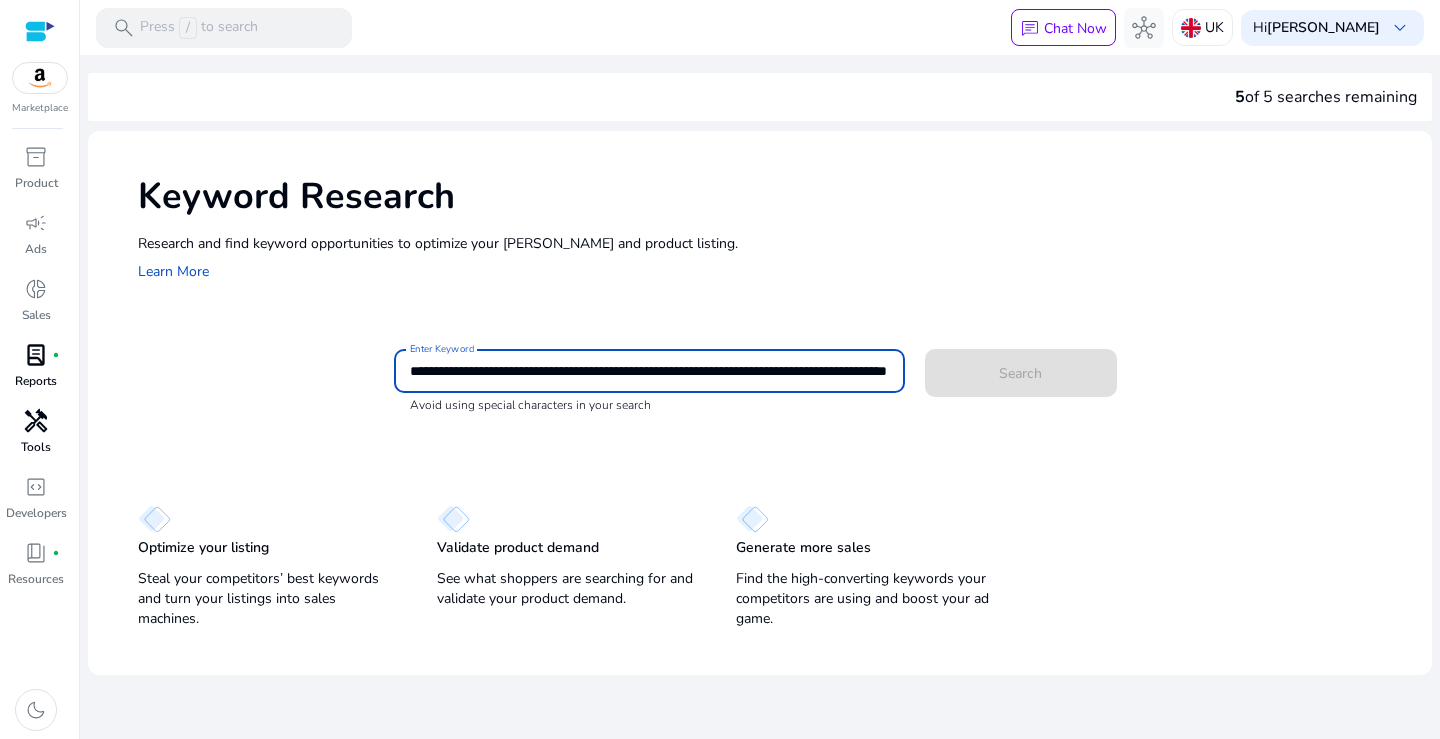 click on "**********" at bounding box center [649, 371] 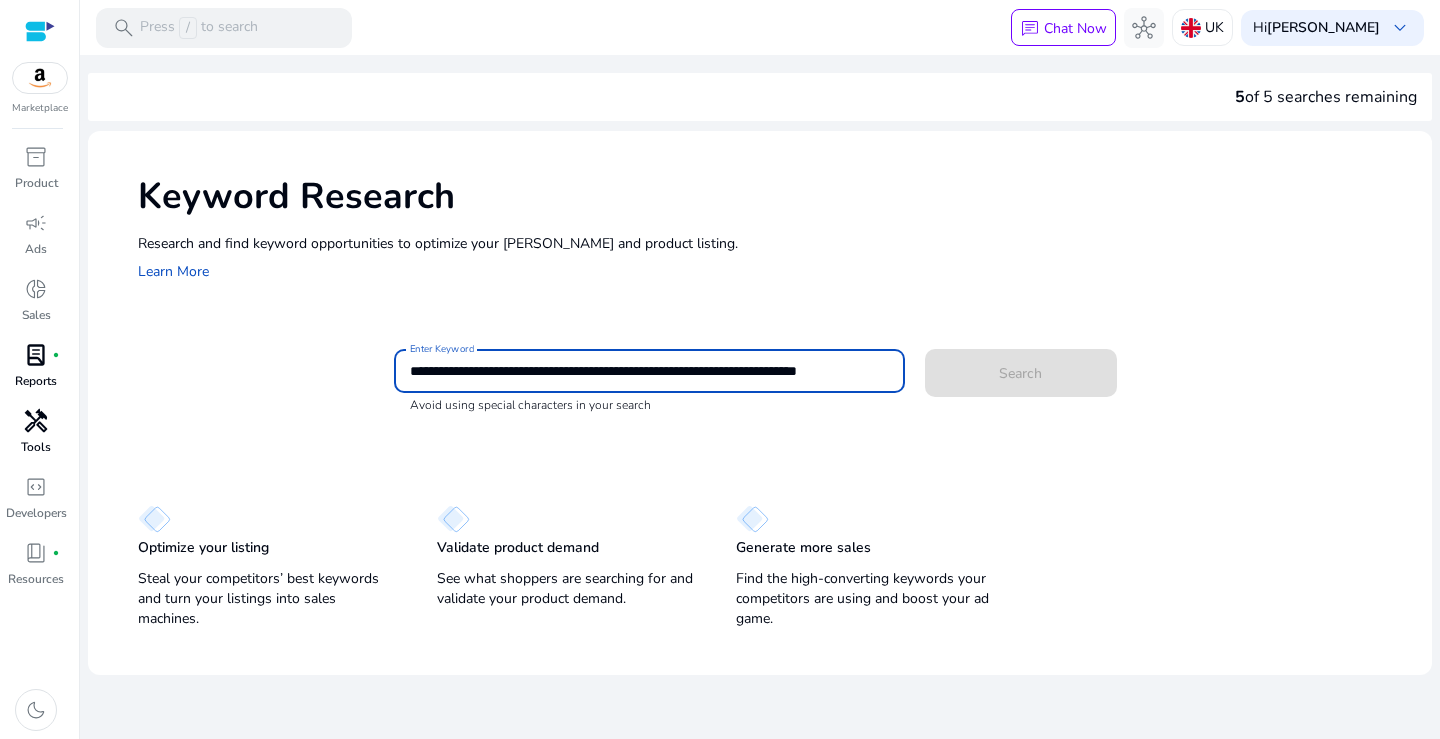 click on "**********" at bounding box center [649, 371] 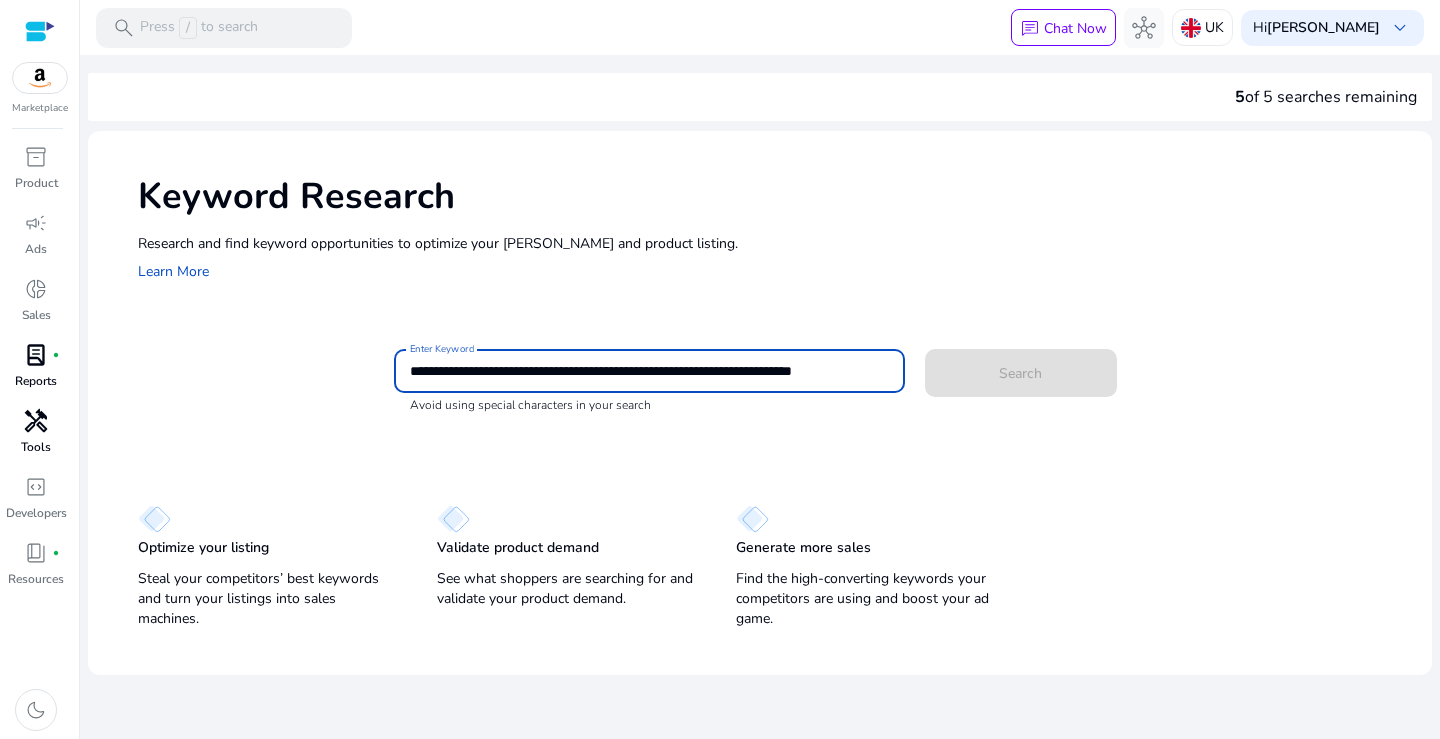 click on "**********" at bounding box center [649, 371] 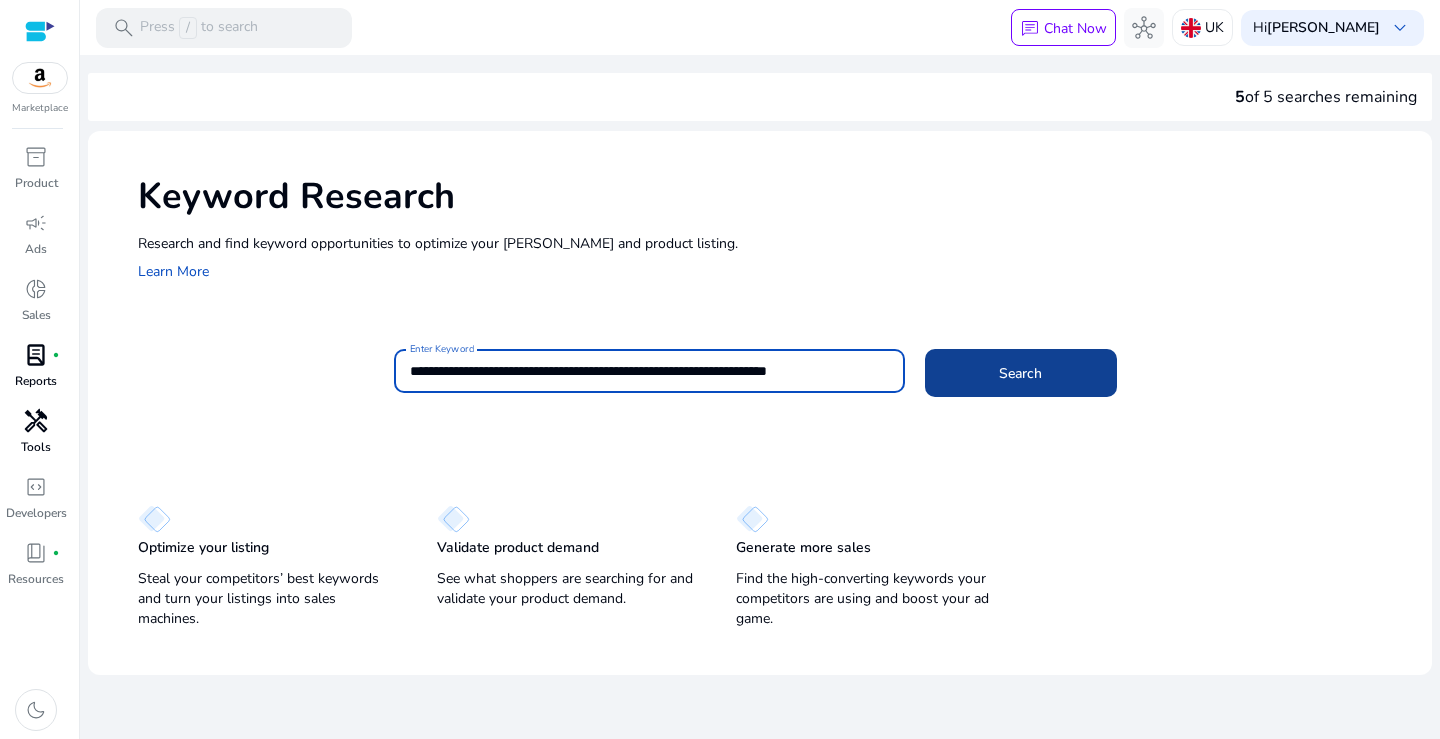 type on "**********" 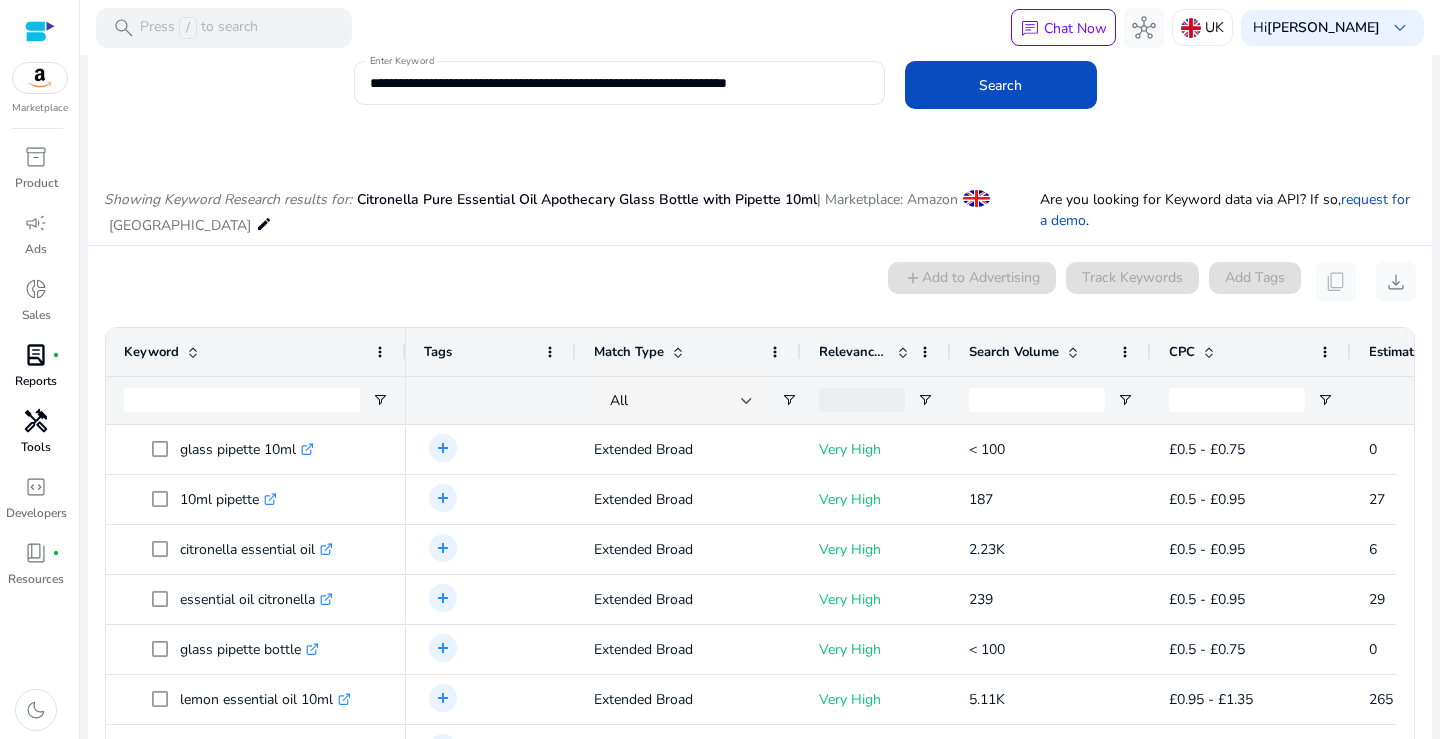 scroll, scrollTop: 101, scrollLeft: 0, axis: vertical 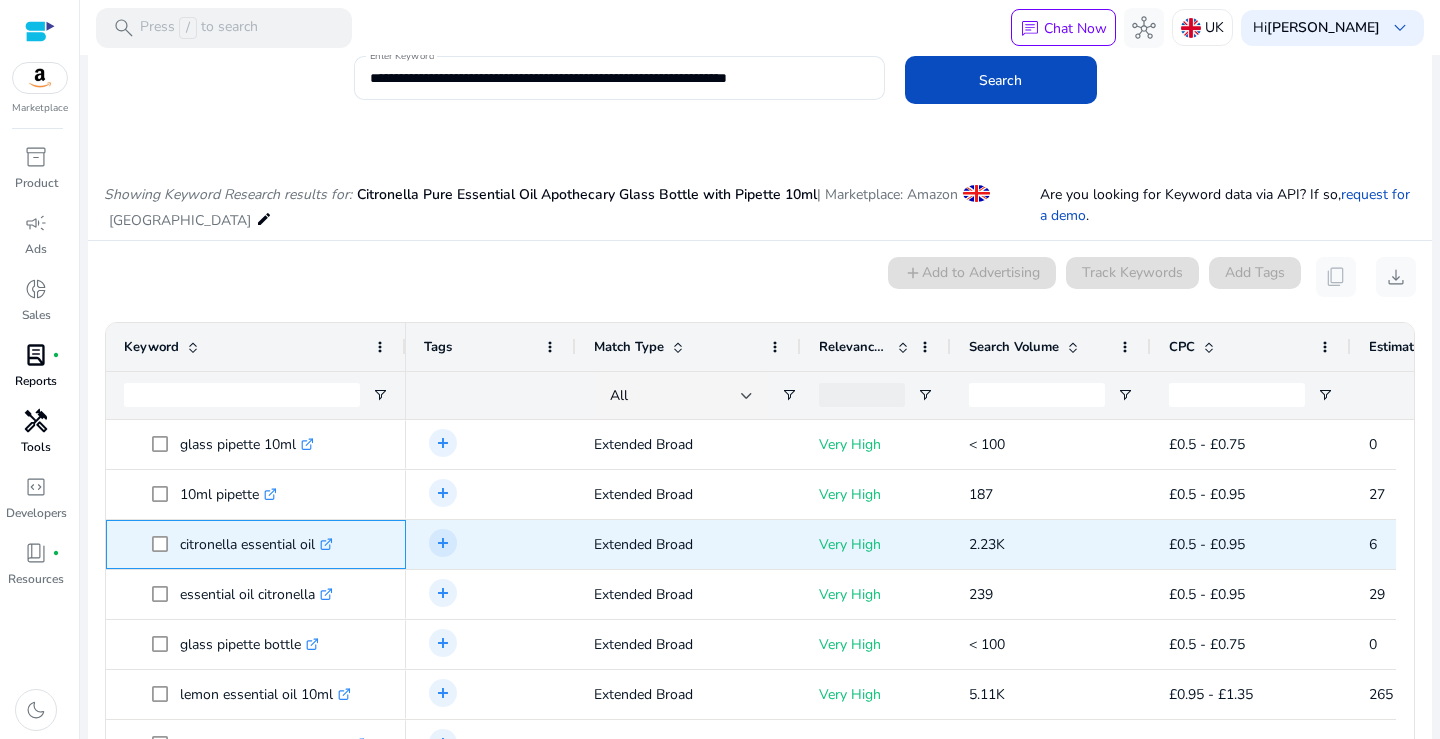 drag, startPoint x: 368, startPoint y: 546, endPoint x: 181, endPoint y: 547, distance: 187.00267 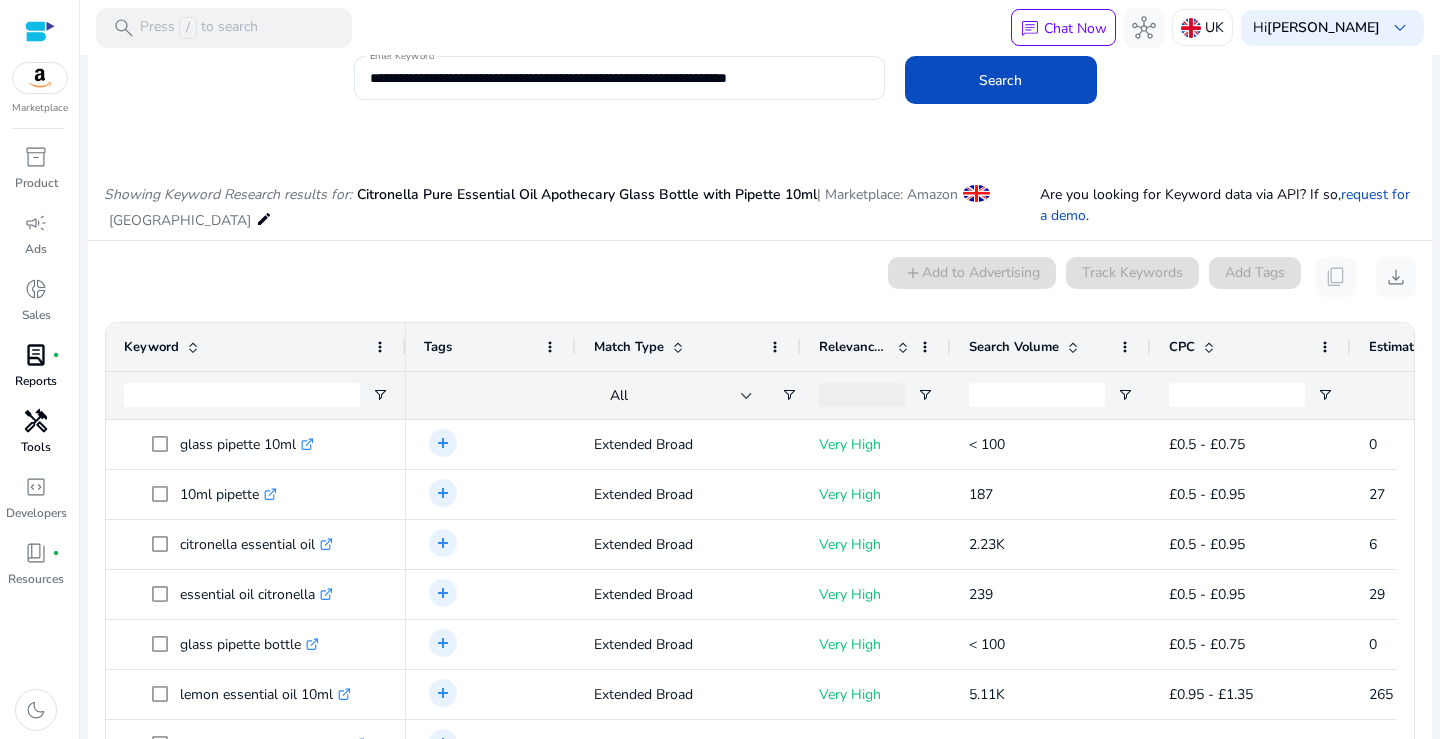 click on "citronella essential oil  .st0{fill:#2c8af8}" at bounding box center (256, 544) 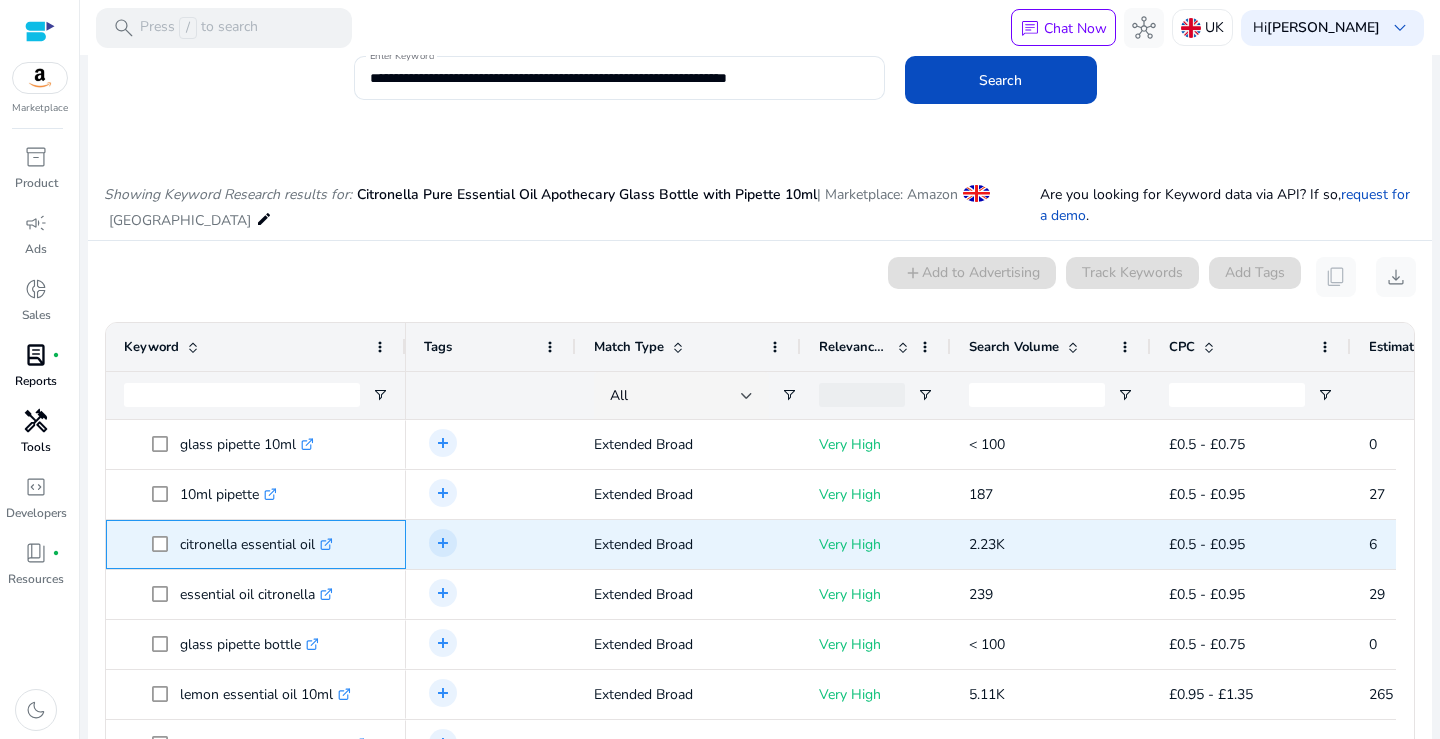 click on "citronella essential oil  .st0{fill:#2c8af8}" at bounding box center (256, 544) 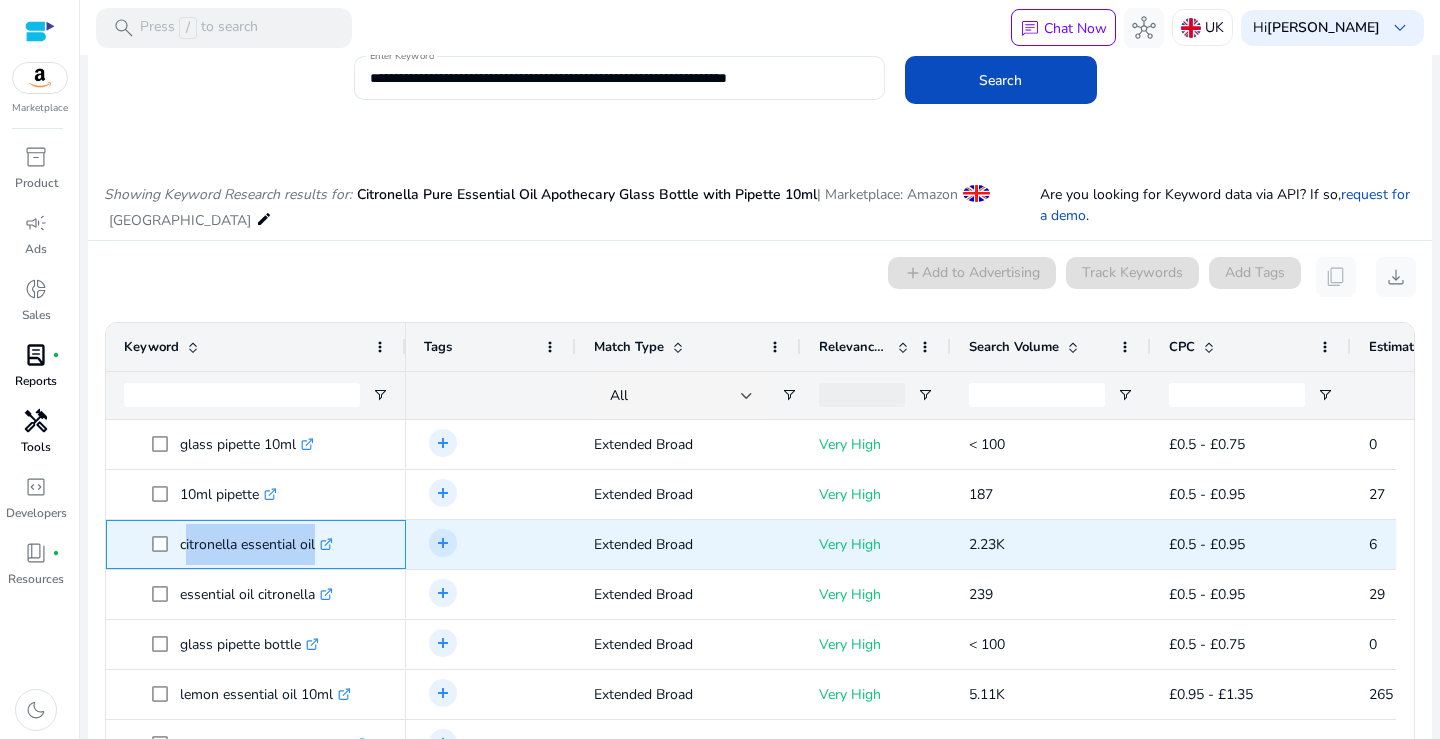 click on "citronella essential oil  .st0{fill:#2c8af8}" at bounding box center [256, 544] 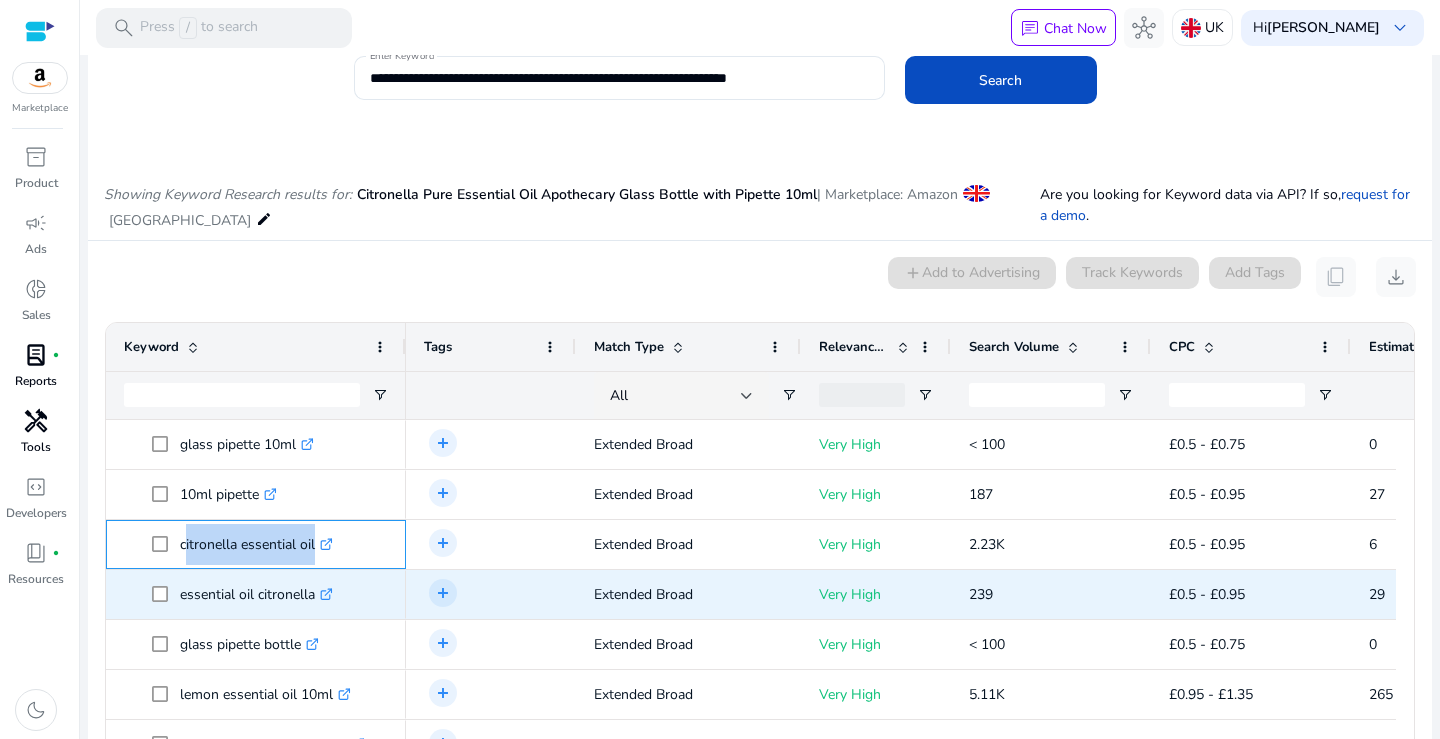 scroll, scrollTop: 13, scrollLeft: 0, axis: vertical 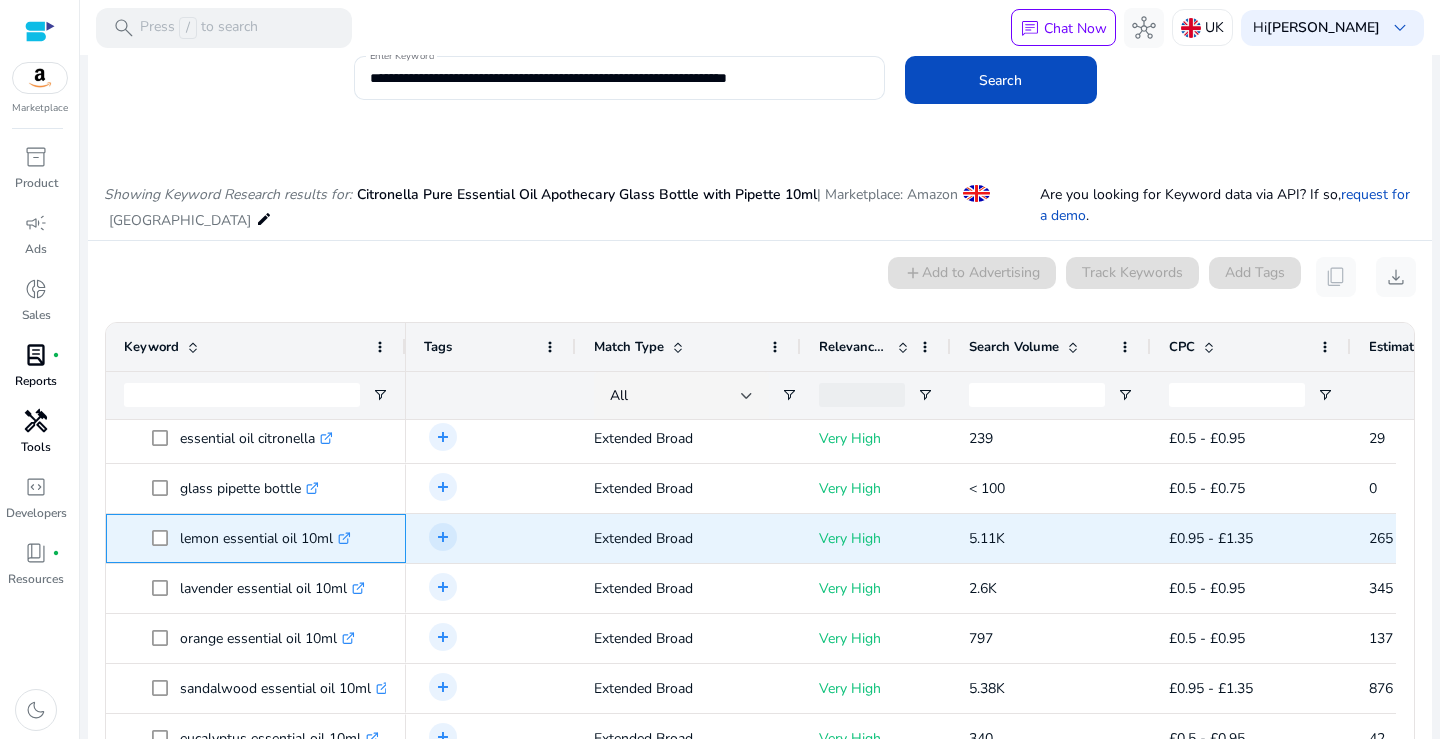 drag, startPoint x: 378, startPoint y: 534, endPoint x: 172, endPoint y: 545, distance: 206.29349 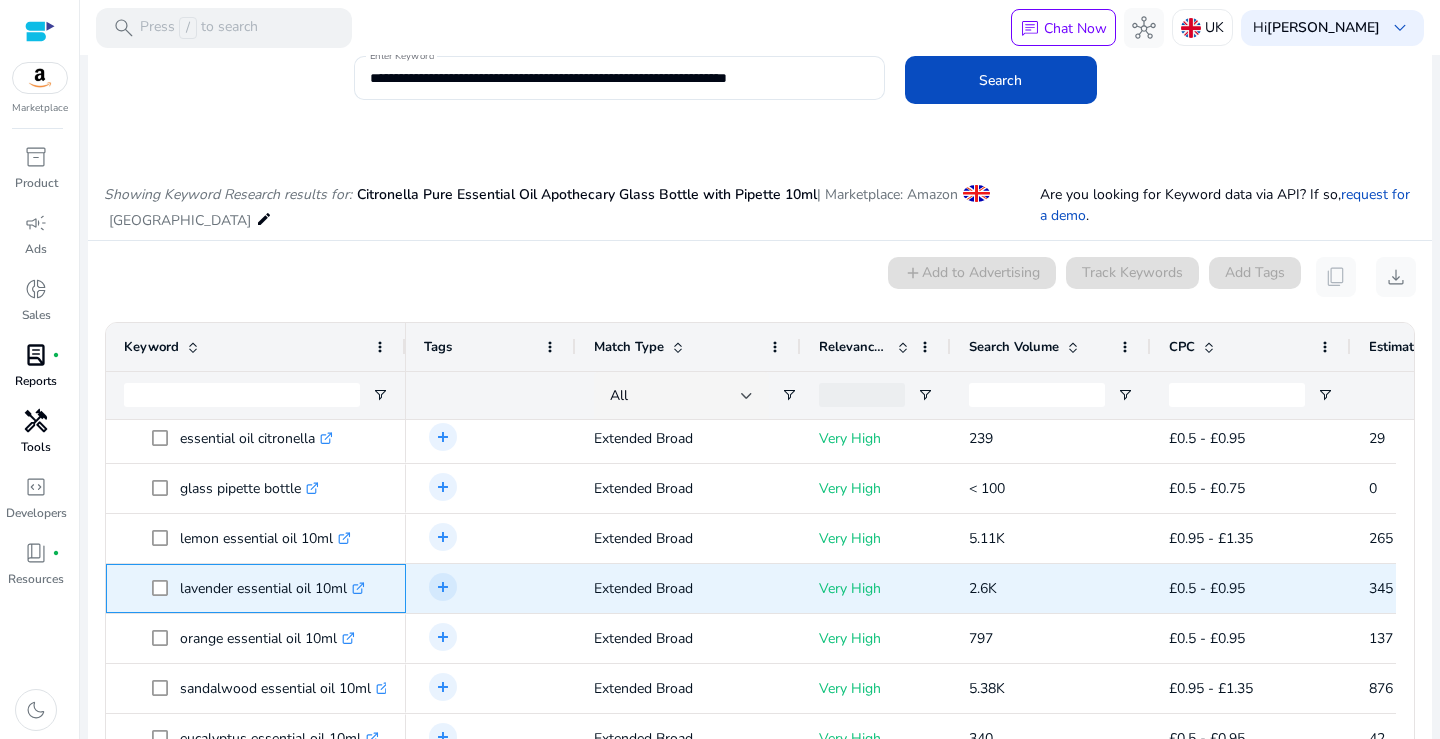 drag, startPoint x: 390, startPoint y: 589, endPoint x: 180, endPoint y: 589, distance: 210 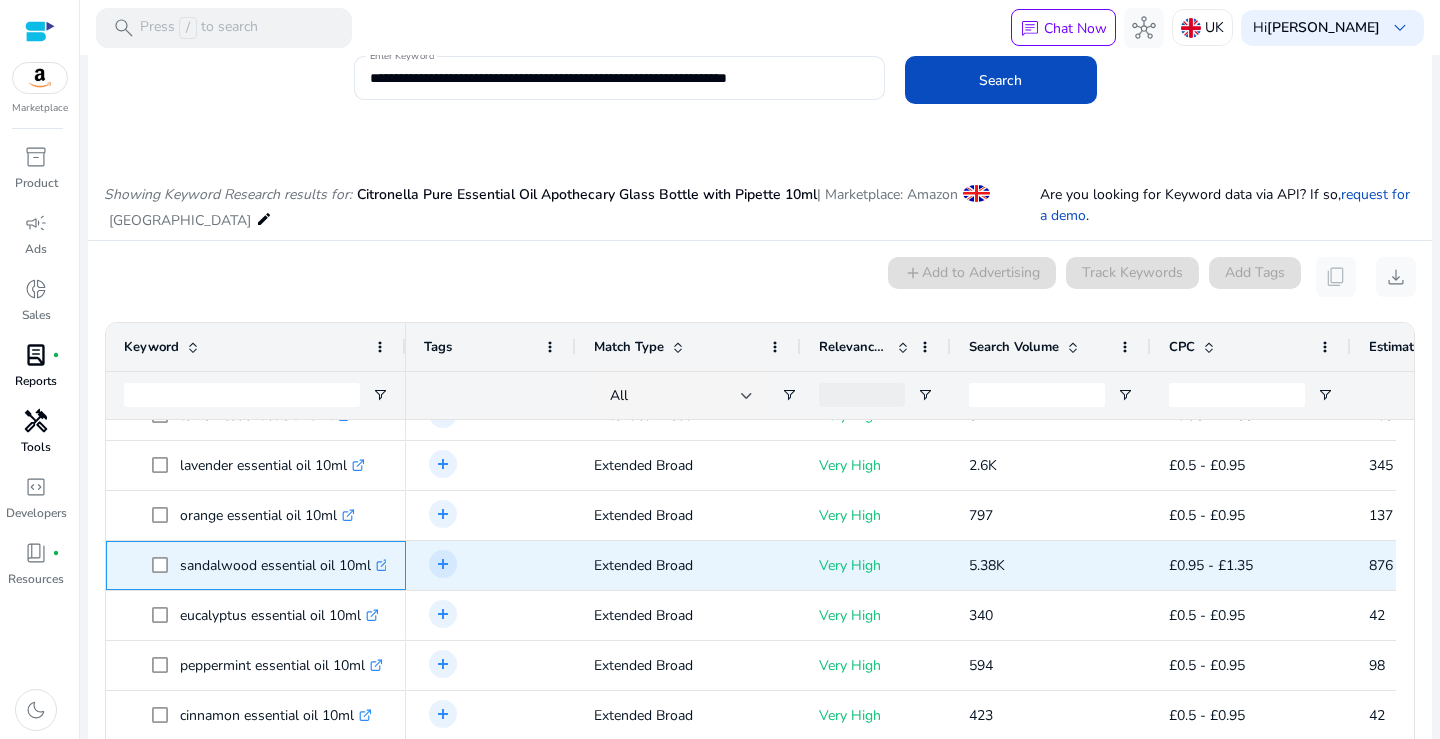 drag, startPoint x: 399, startPoint y: 557, endPoint x: 277, endPoint y: 563, distance: 122.14745 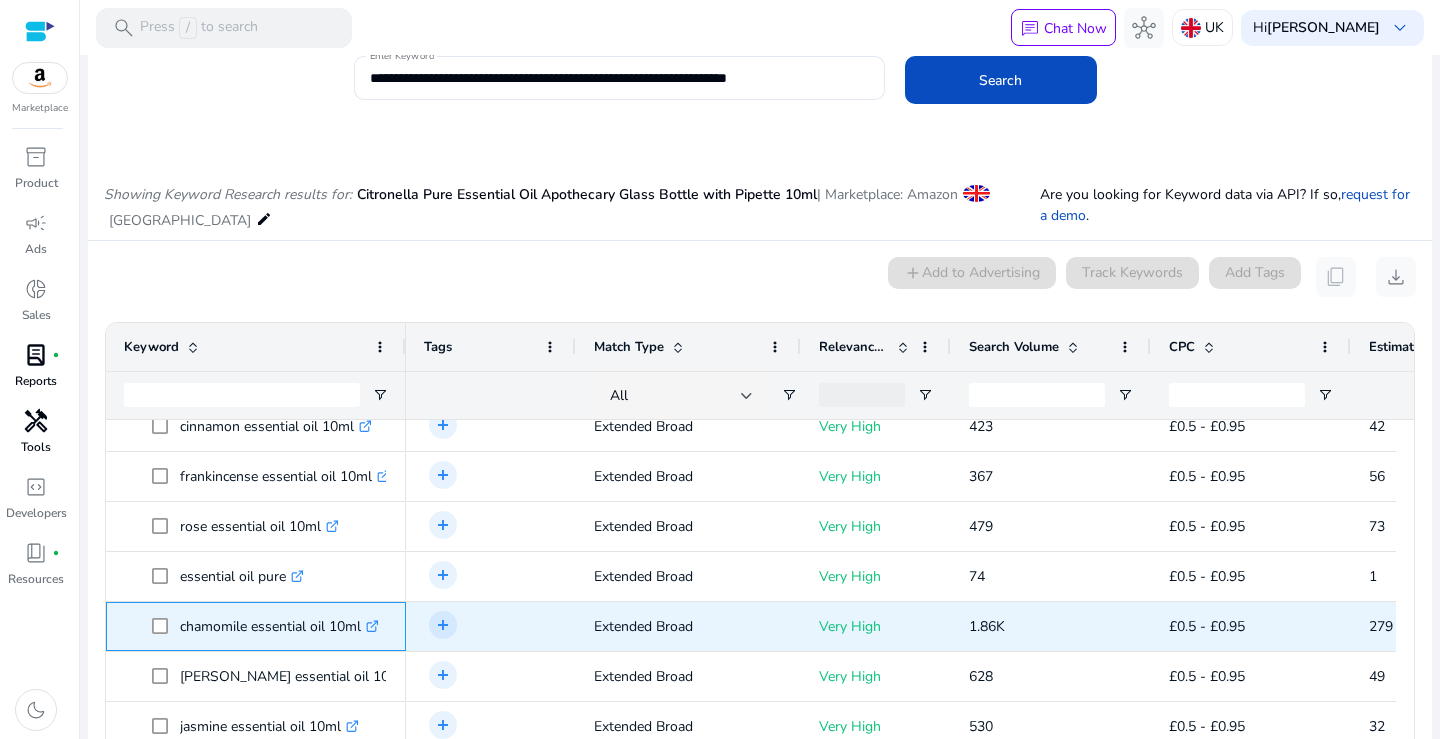 drag, startPoint x: 398, startPoint y: 625, endPoint x: 183, endPoint y: 634, distance: 215.1883 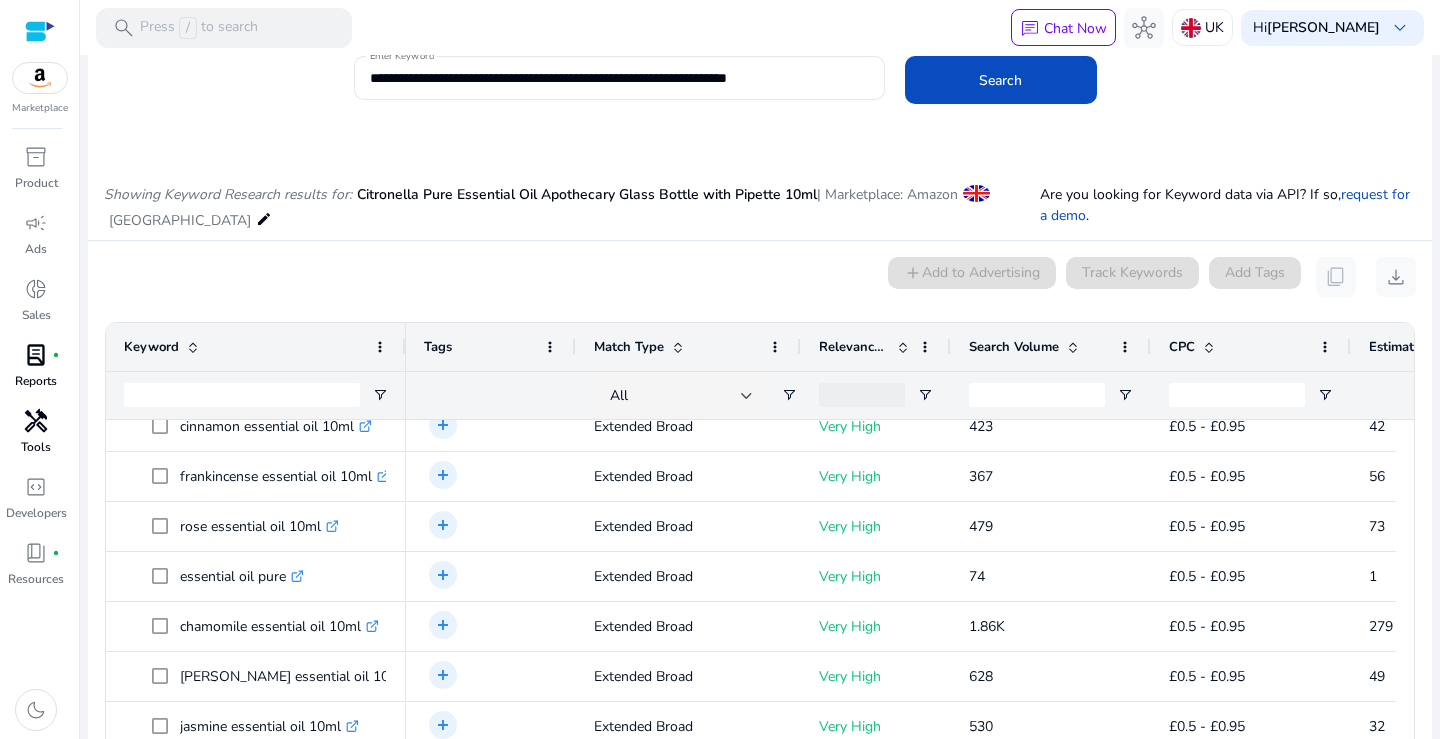 click on "chamomile essential oil 10ml  .st0{fill:#2c8af8}" at bounding box center [279, 626] 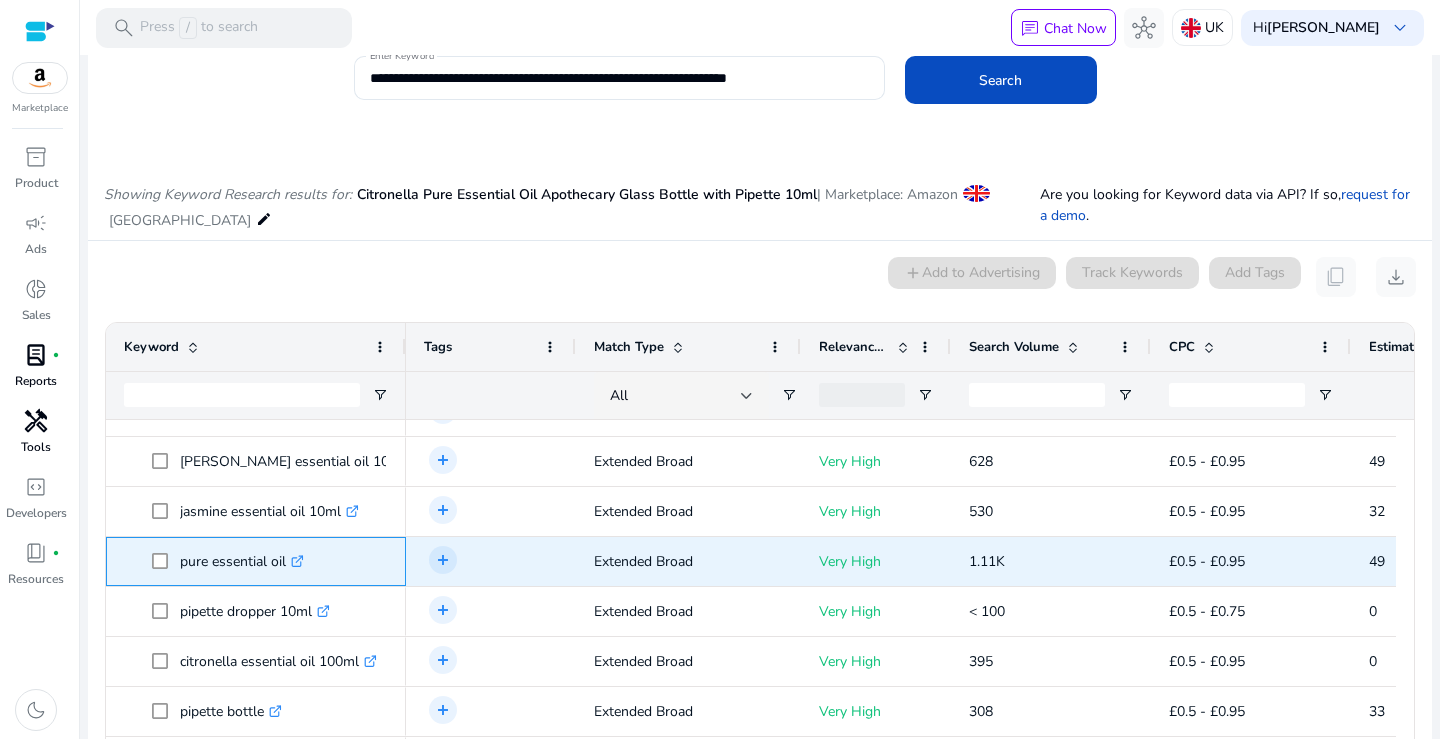 drag, startPoint x: 340, startPoint y: 560, endPoint x: 174, endPoint y: 568, distance: 166.19266 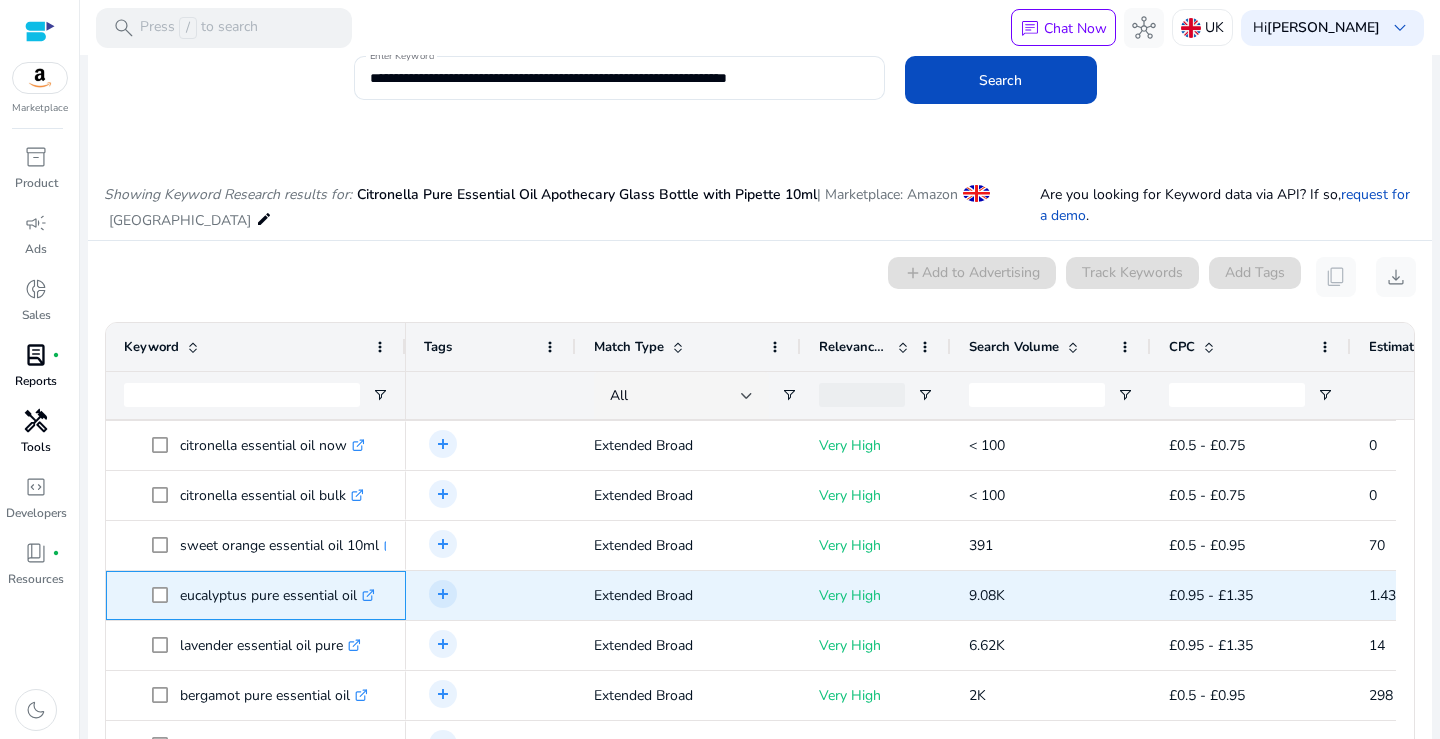 drag, startPoint x: 401, startPoint y: 596, endPoint x: 173, endPoint y: 595, distance: 228.0022 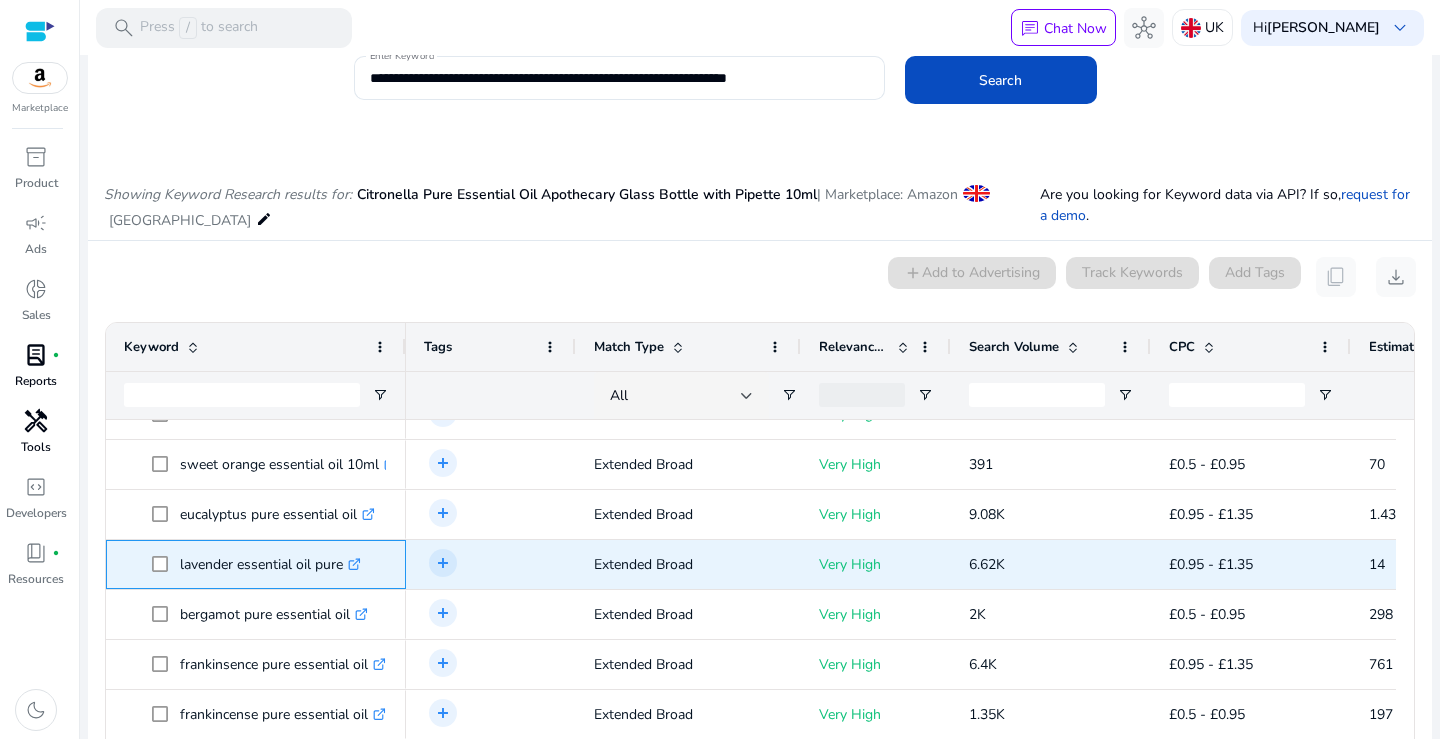 drag, startPoint x: 393, startPoint y: 564, endPoint x: 175, endPoint y: 566, distance: 218.00917 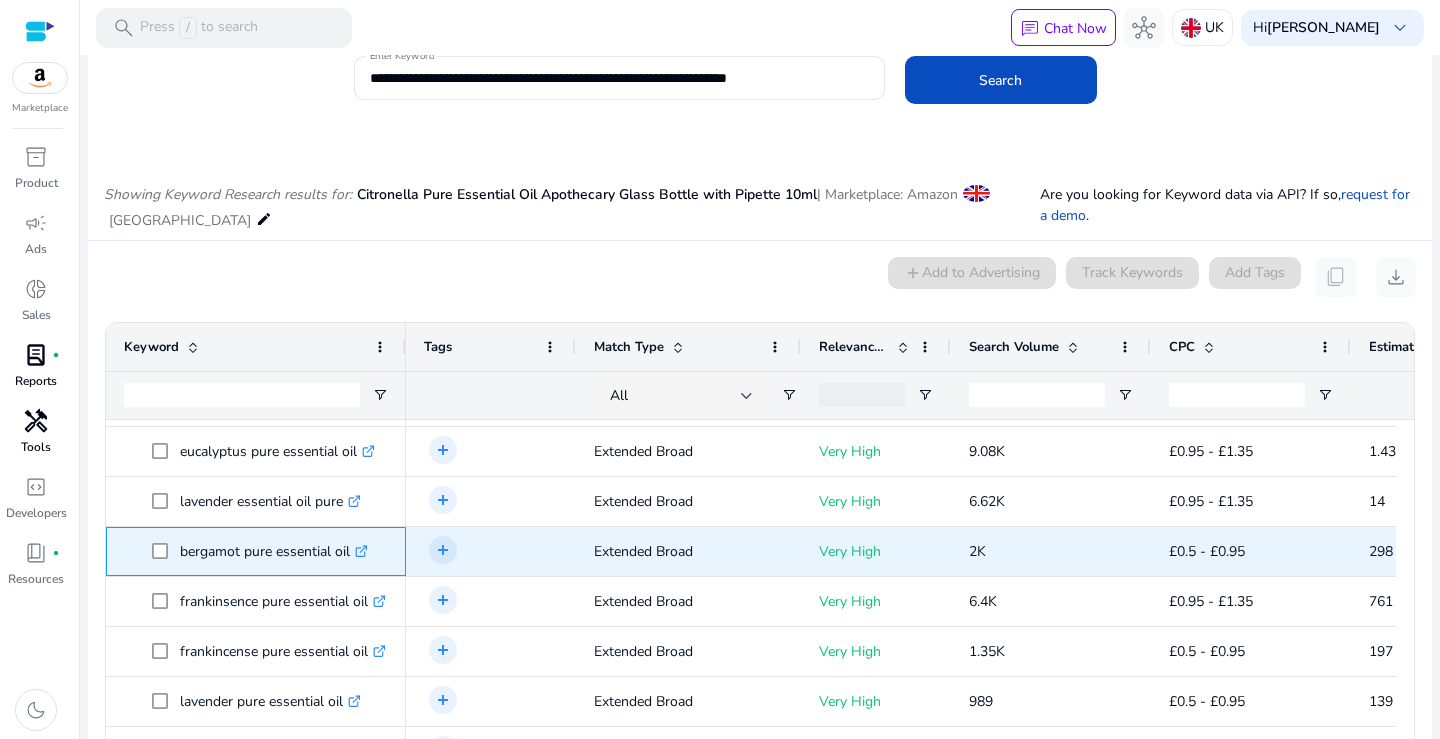 drag, startPoint x: 392, startPoint y: 550, endPoint x: 170, endPoint y: 554, distance: 222.03603 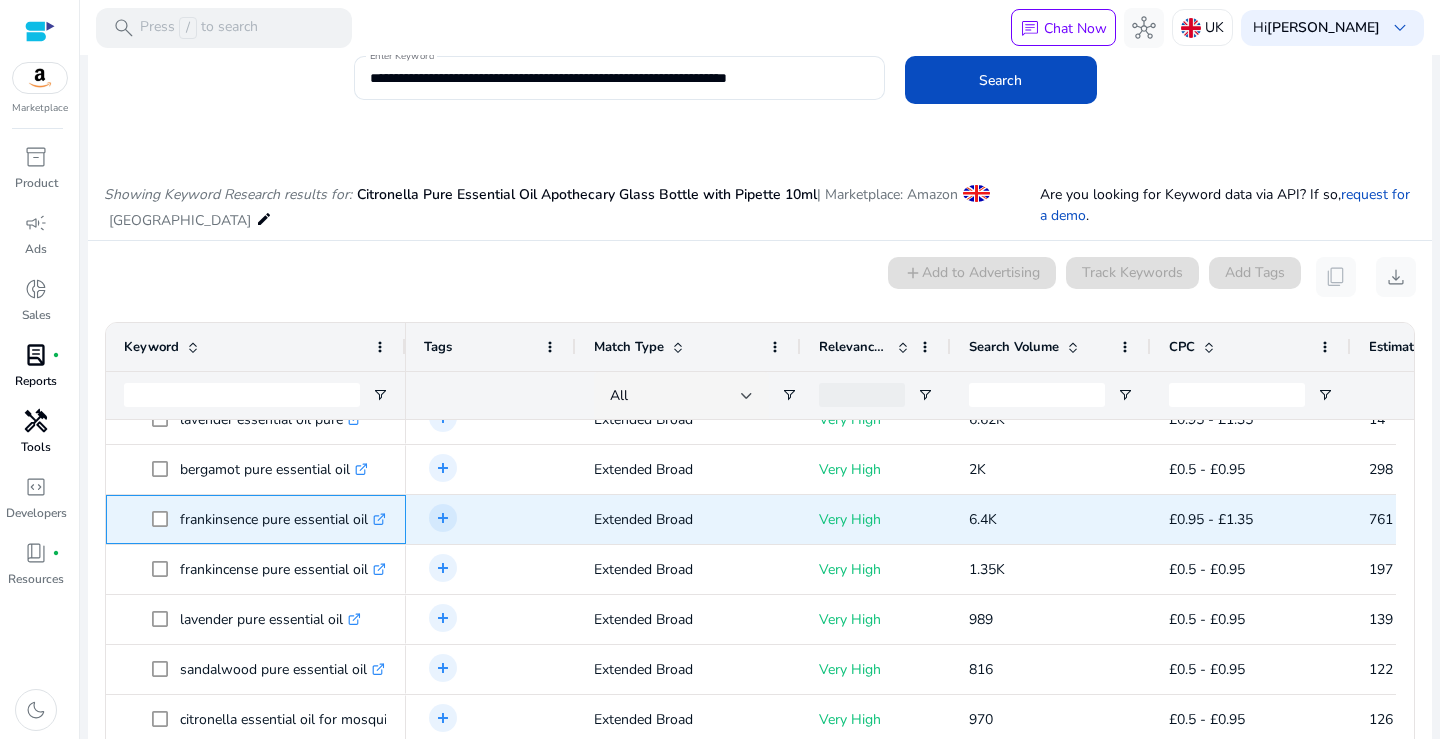 drag, startPoint x: 399, startPoint y: 519, endPoint x: 181, endPoint y: 522, distance: 218.02065 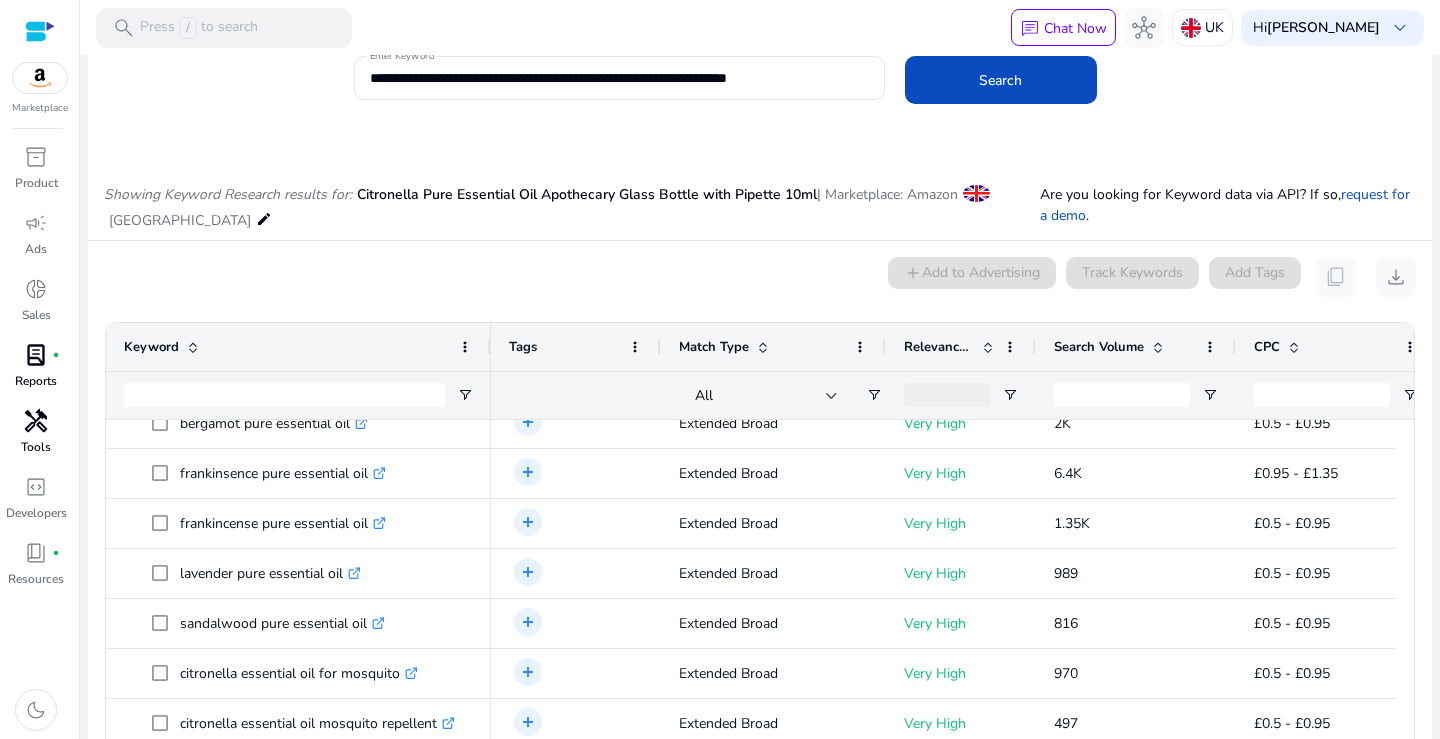 drag, startPoint x: 403, startPoint y: 348, endPoint x: 488, endPoint y: 355, distance: 85.28775 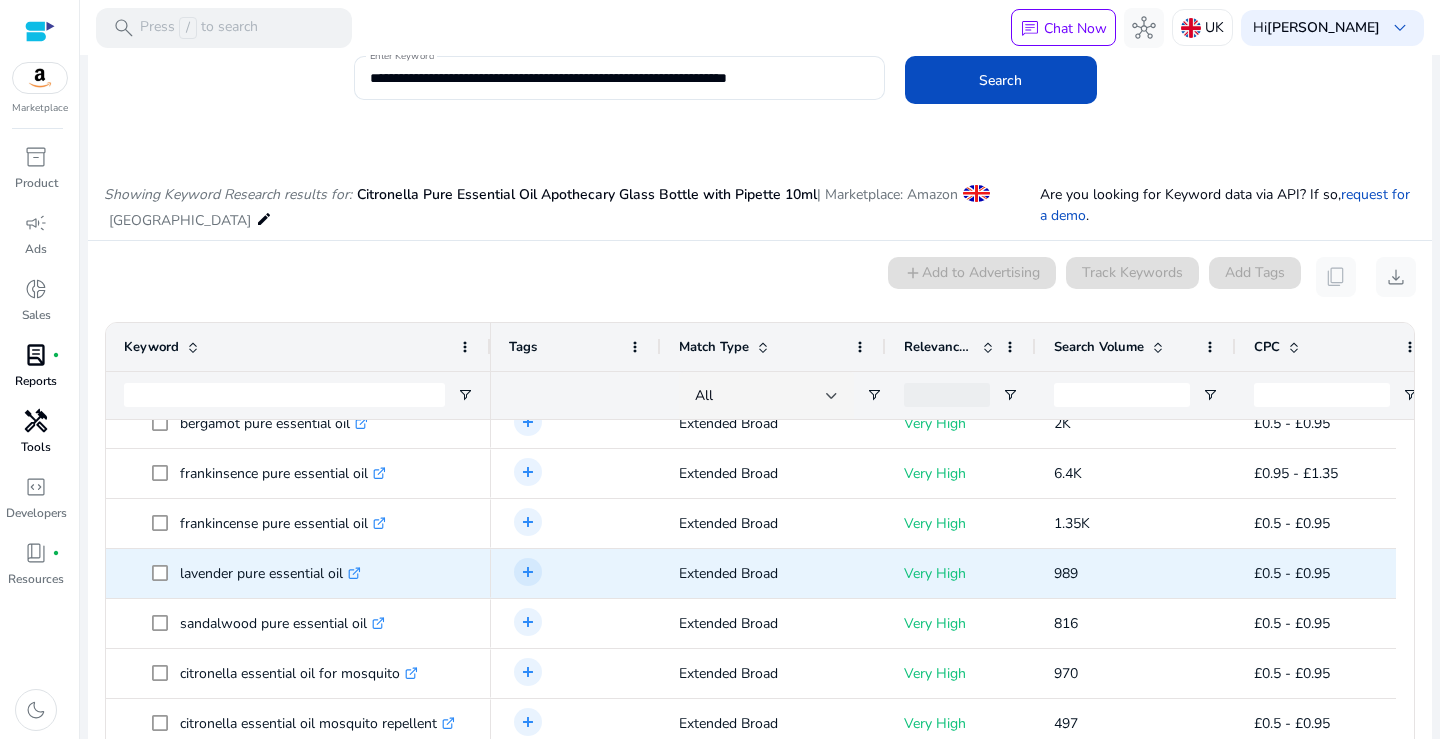 scroll, scrollTop: 1583, scrollLeft: 0, axis: vertical 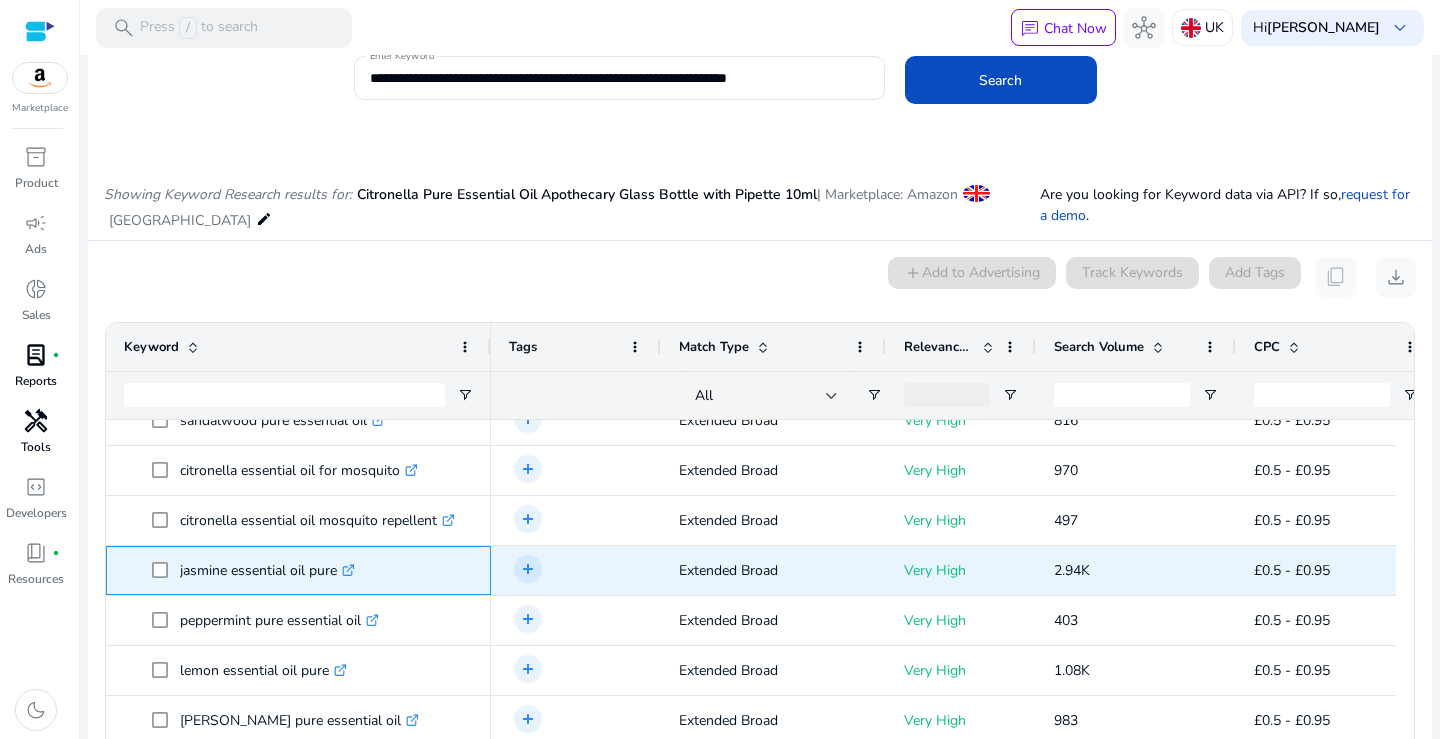 drag, startPoint x: 406, startPoint y: 564, endPoint x: 175, endPoint y: 579, distance: 231.4865 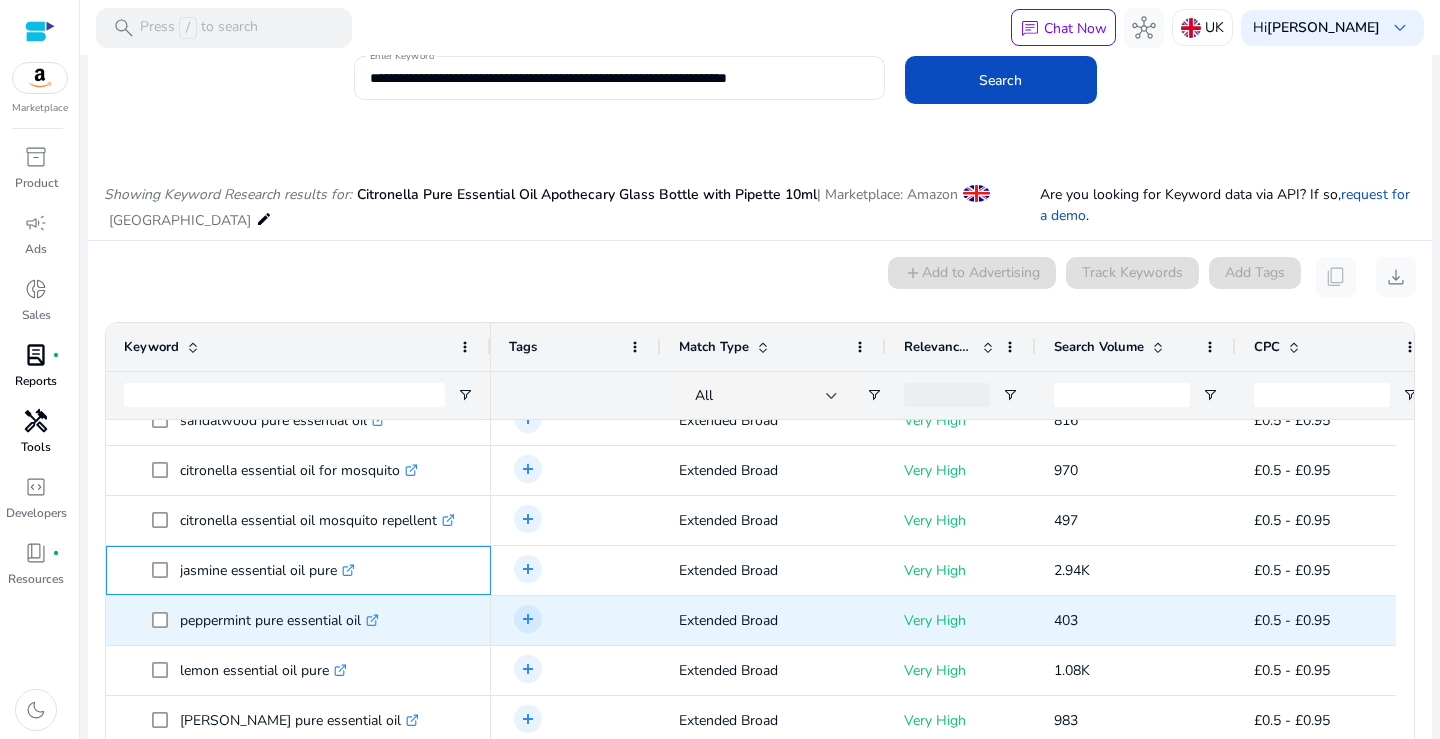 scroll, scrollTop: 1791, scrollLeft: 0, axis: vertical 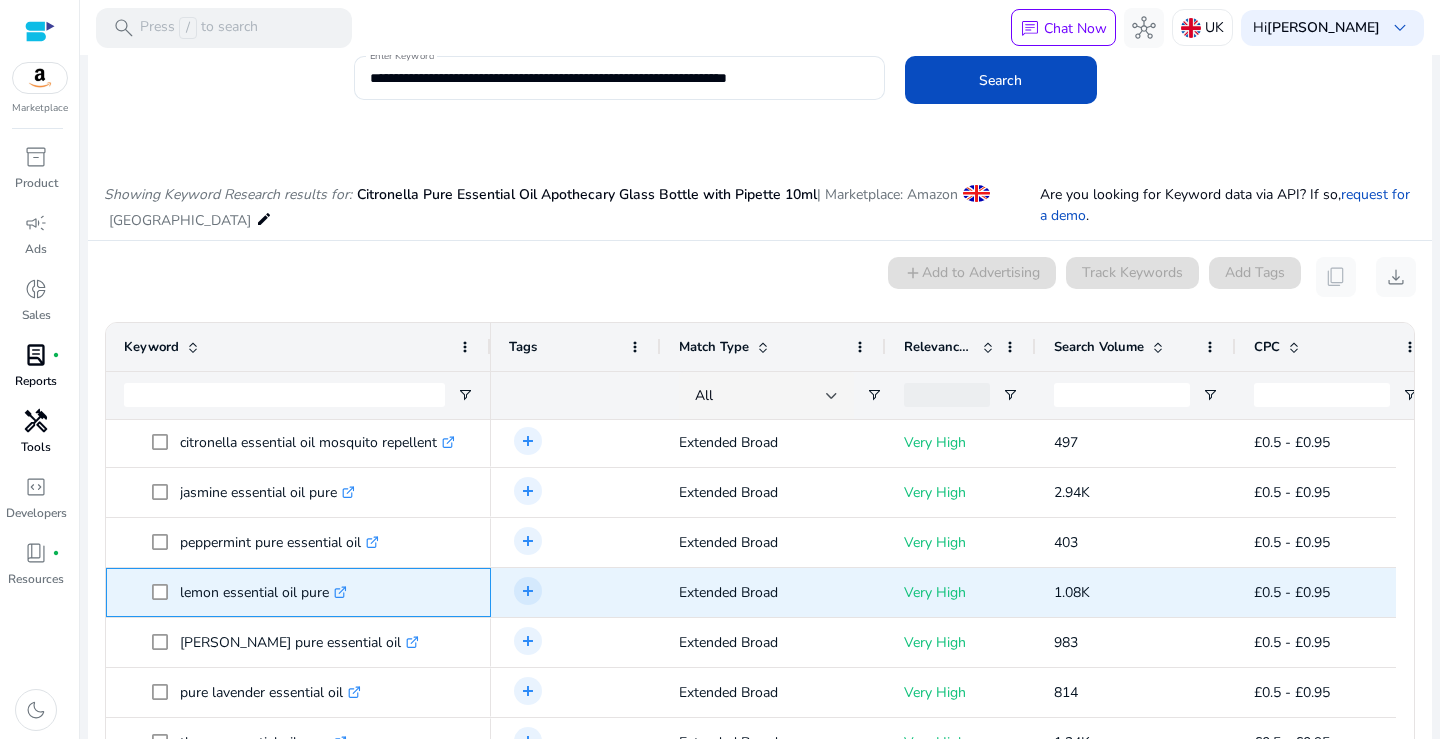 drag, startPoint x: 409, startPoint y: 586, endPoint x: 180, endPoint y: 597, distance: 229.26404 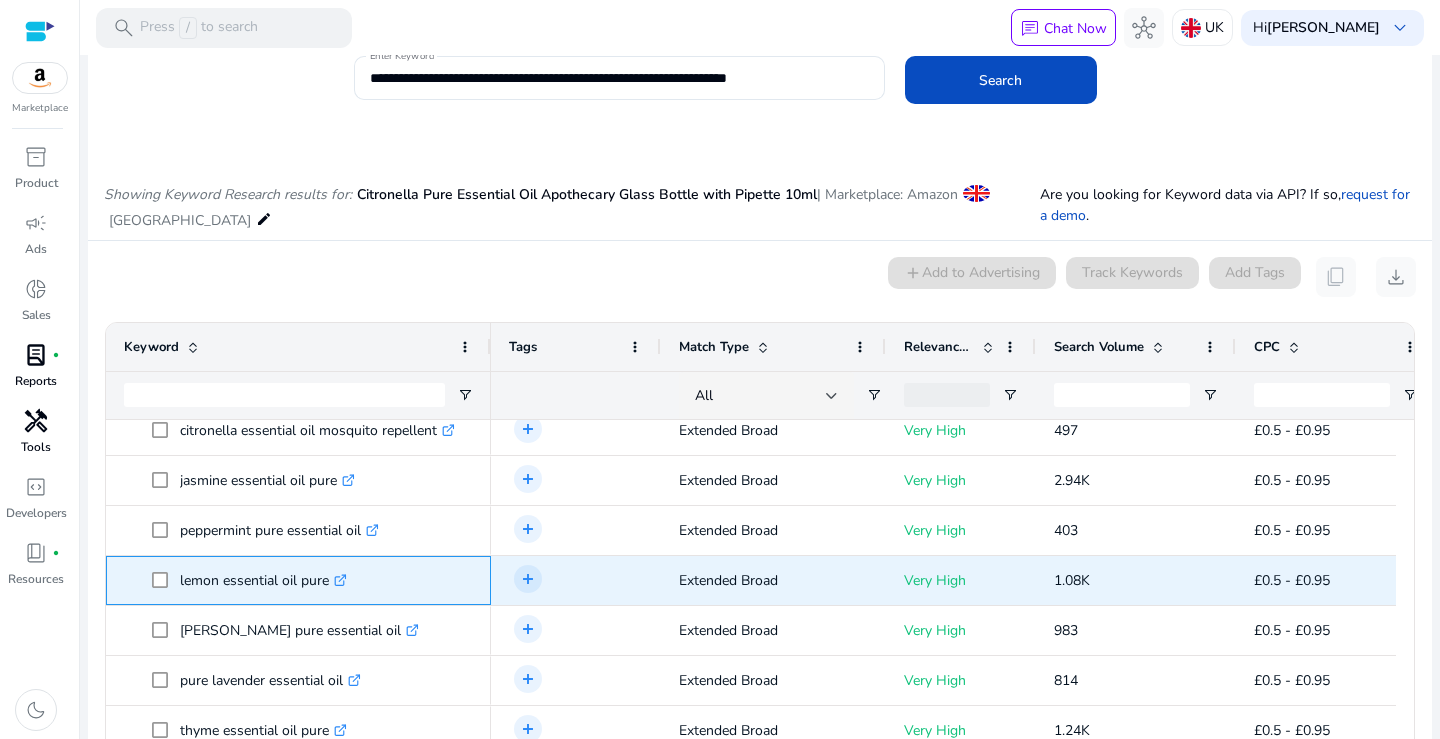 scroll, scrollTop: 1875, scrollLeft: 0, axis: vertical 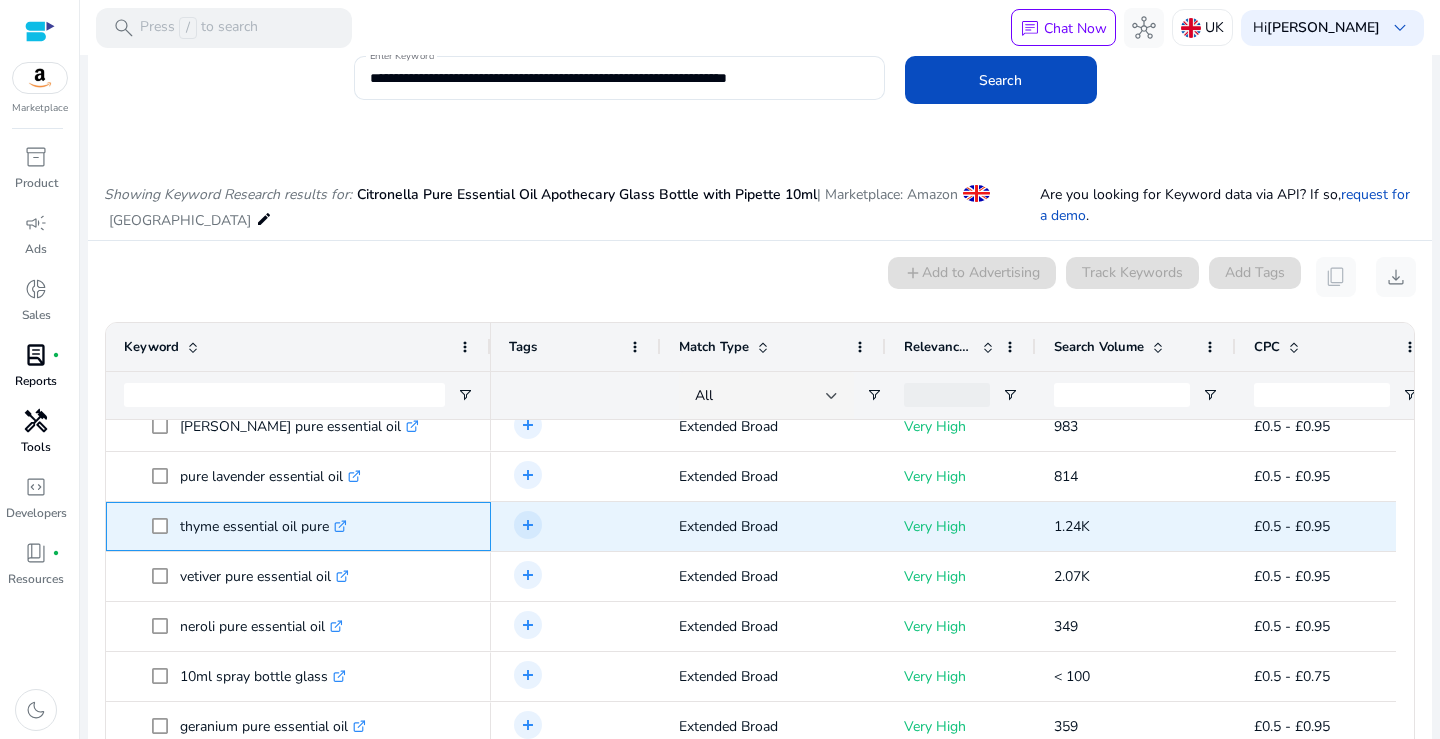drag, startPoint x: 395, startPoint y: 523, endPoint x: 179, endPoint y: 532, distance: 216.18742 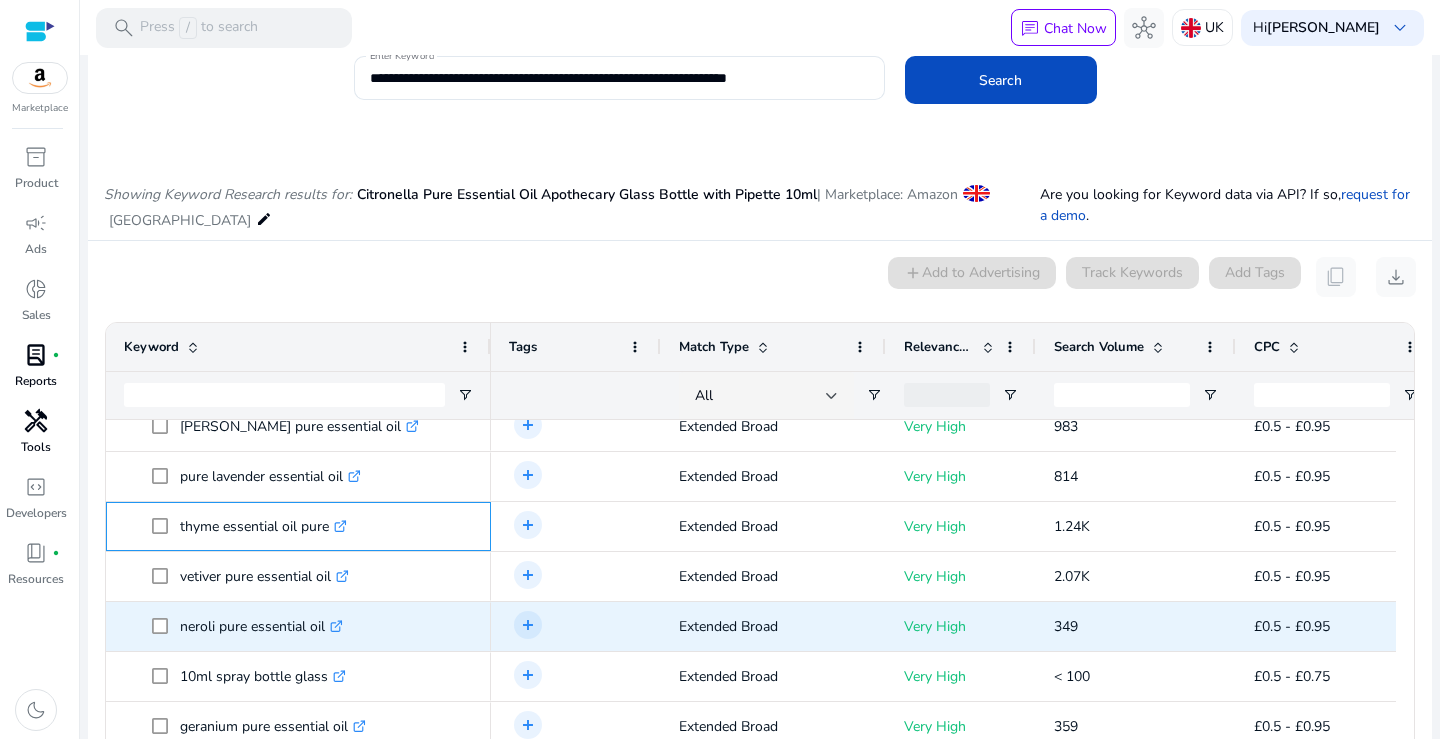 scroll, scrollTop: 2082, scrollLeft: 0, axis: vertical 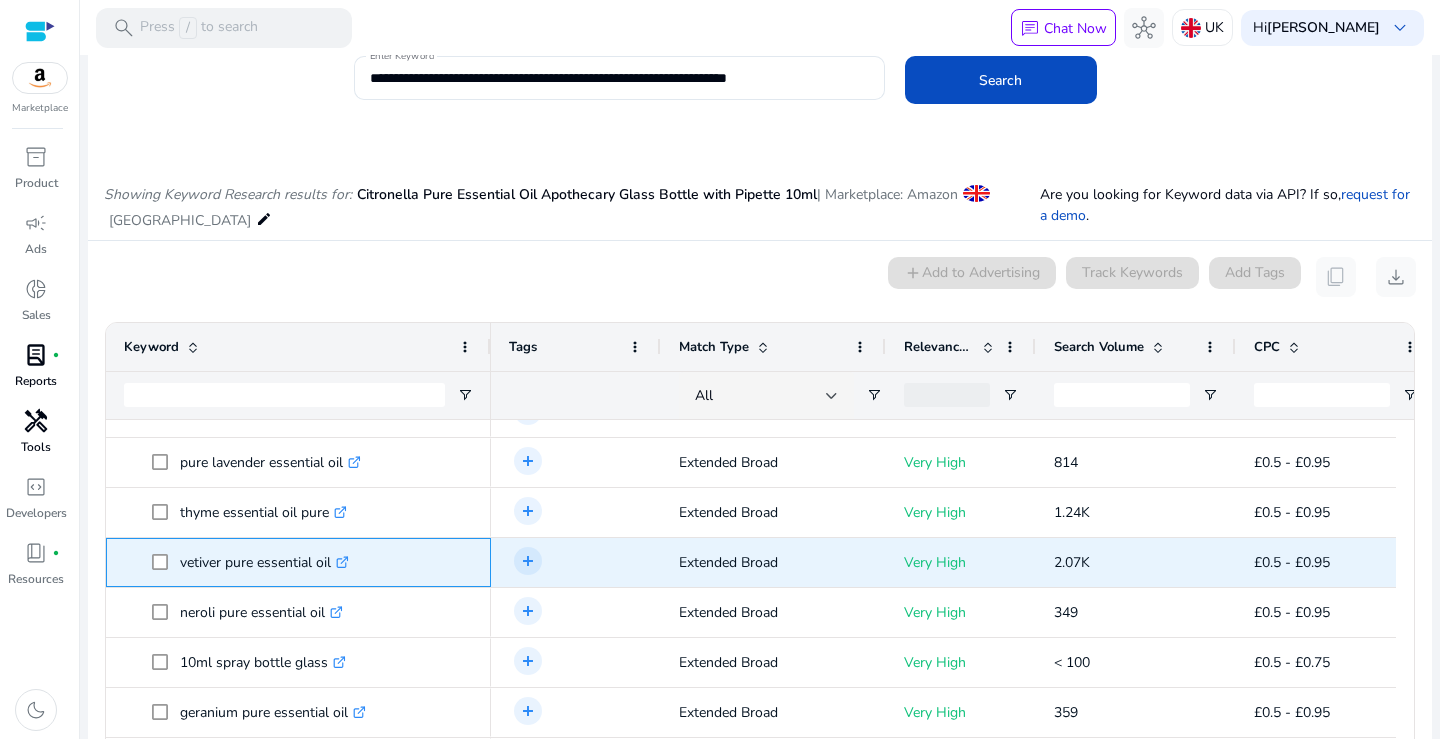 drag, startPoint x: 394, startPoint y: 560, endPoint x: 179, endPoint y: 569, distance: 215.1883 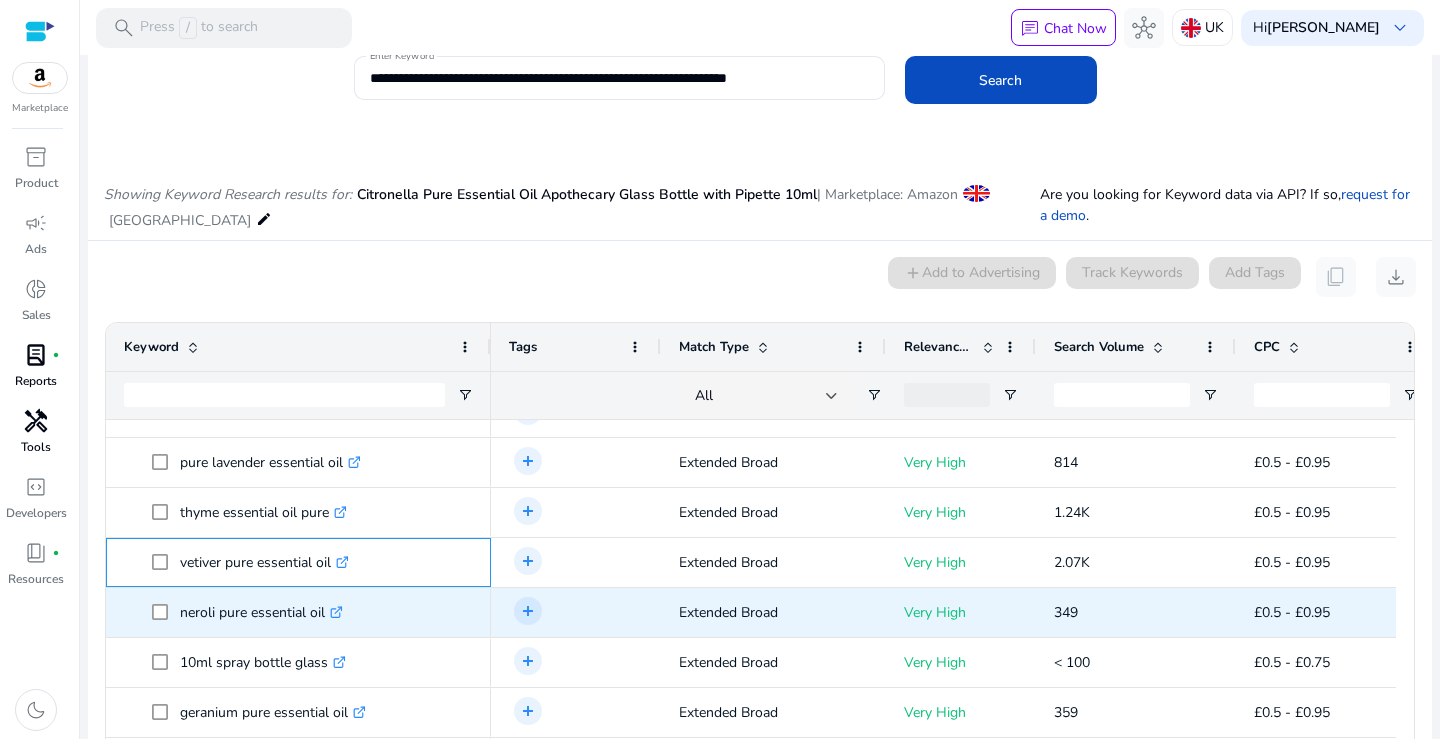 scroll, scrollTop: 2098, scrollLeft: 0, axis: vertical 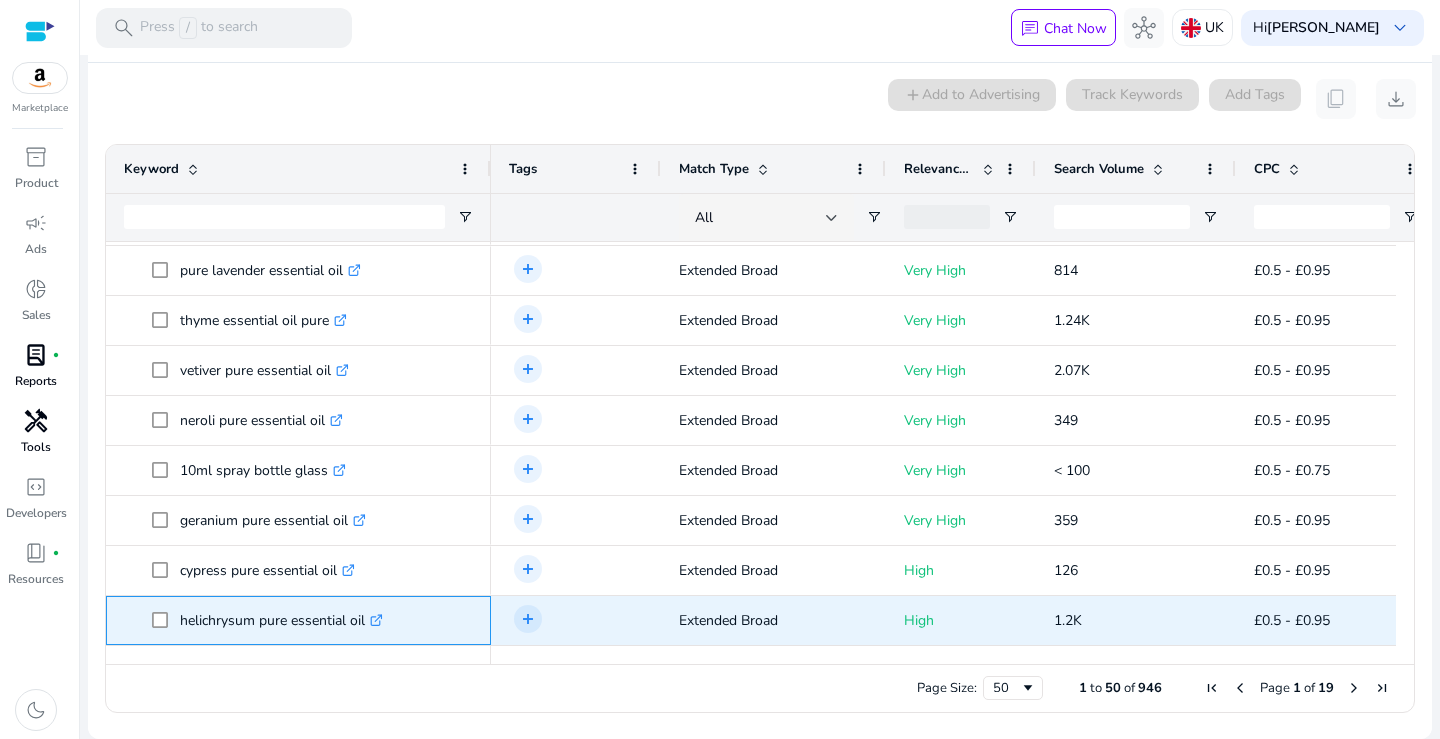 drag, startPoint x: 417, startPoint y: 620, endPoint x: 180, endPoint y: 627, distance: 237.10335 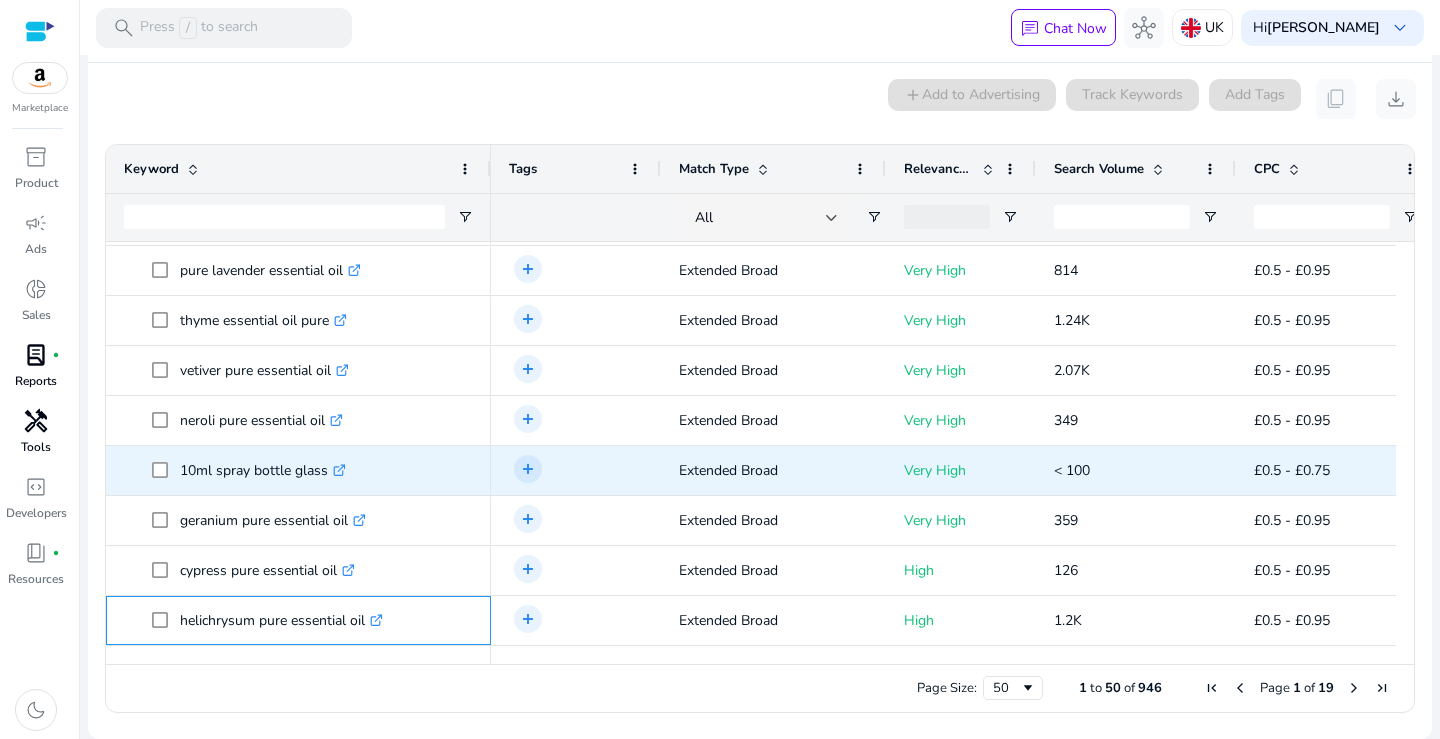 scroll, scrollTop: 1351, scrollLeft: 0, axis: vertical 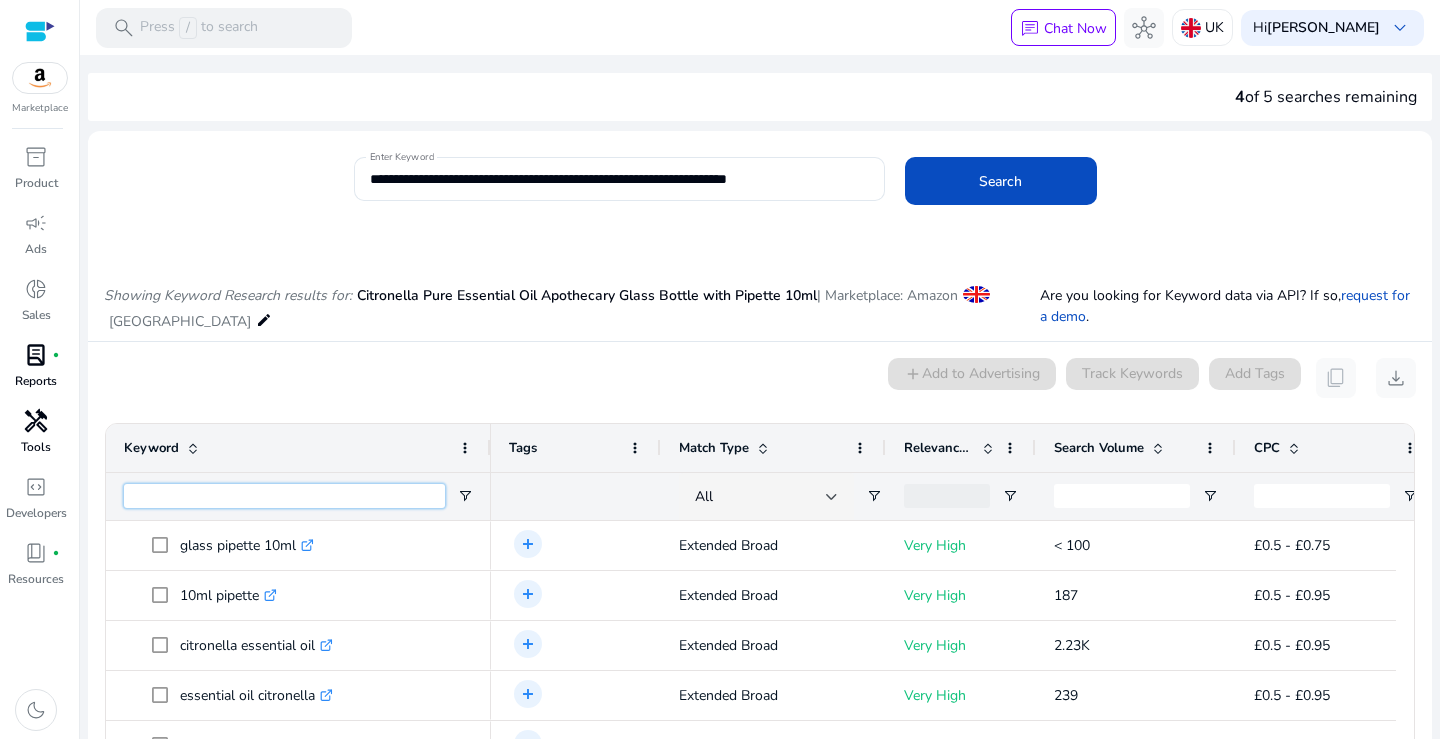 click at bounding box center [284, 496] 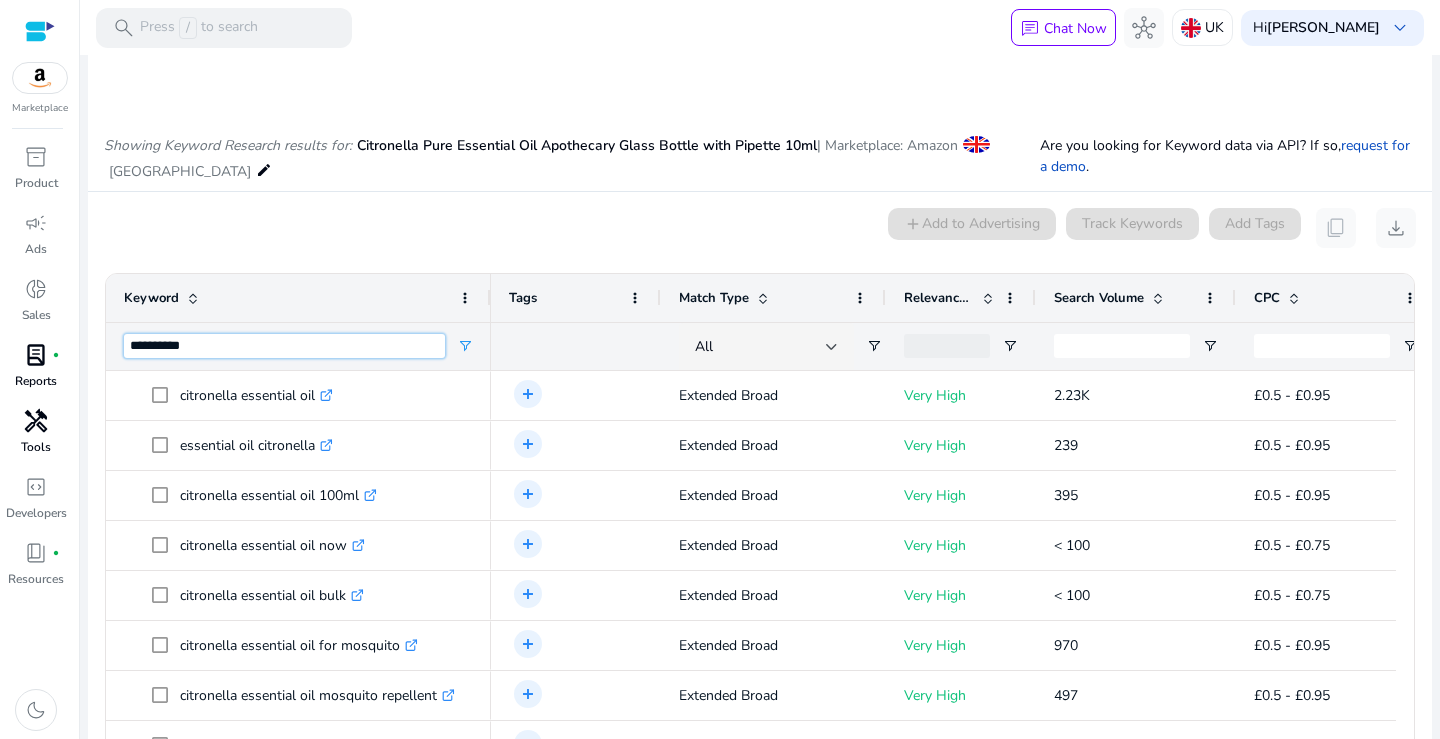 scroll, scrollTop: 193, scrollLeft: 0, axis: vertical 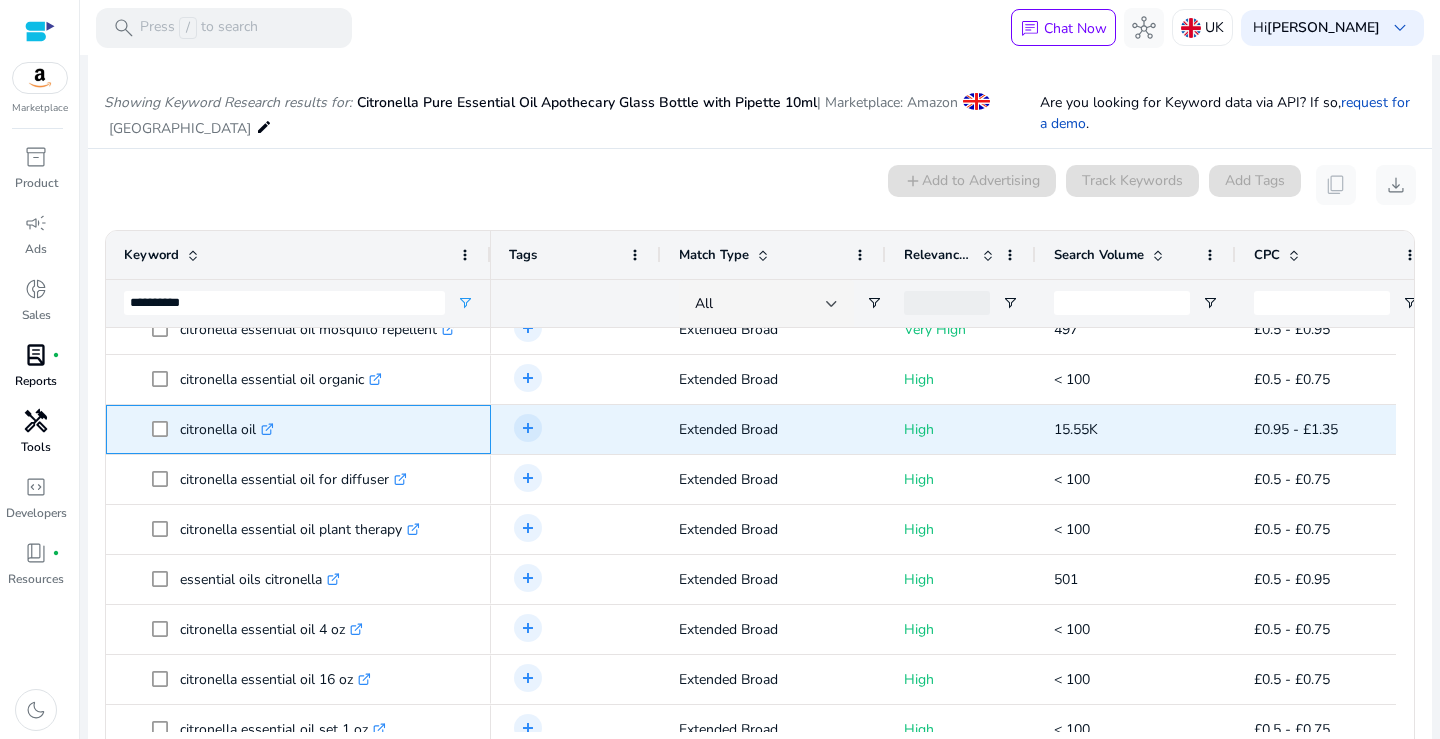 drag, startPoint x: 336, startPoint y: 429, endPoint x: 178, endPoint y: 436, distance: 158.15498 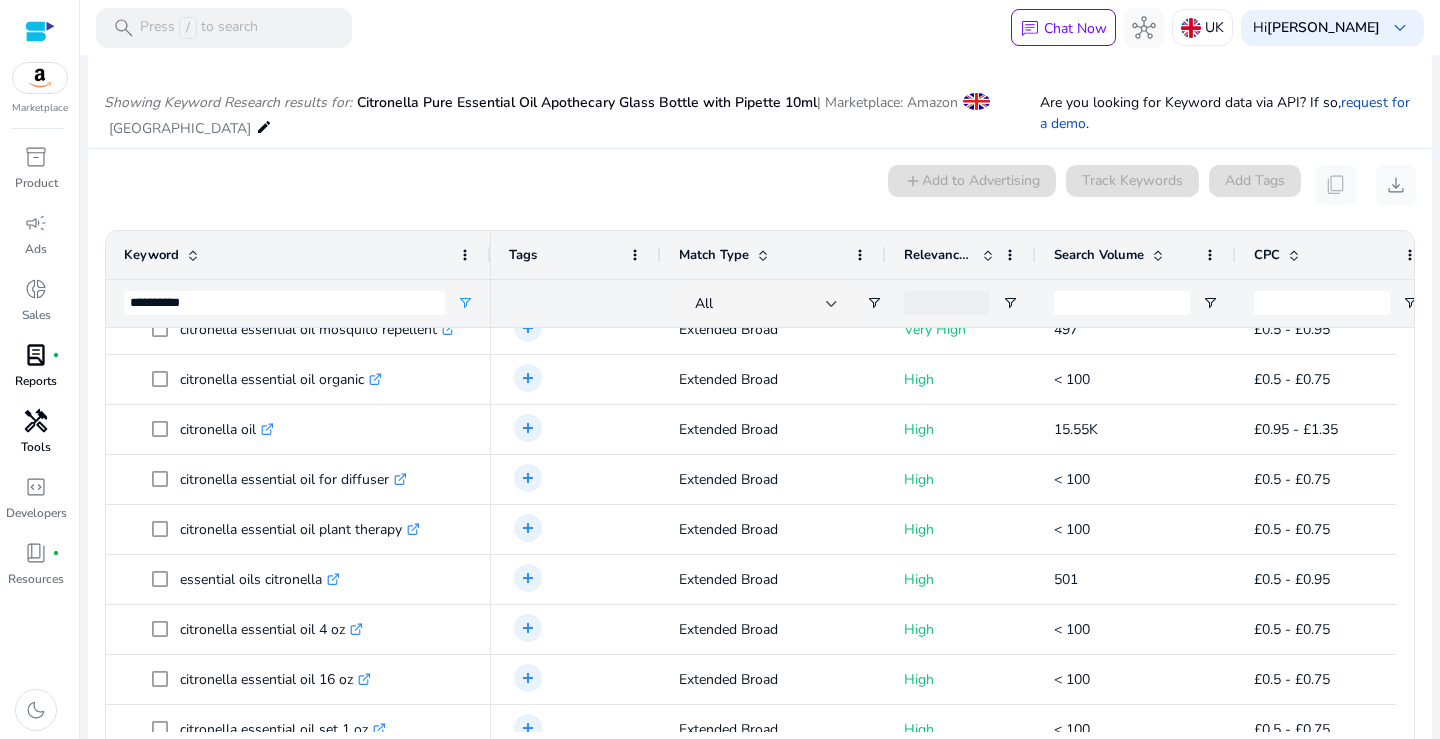 click on "Search Volume" at bounding box center (1099, 255) 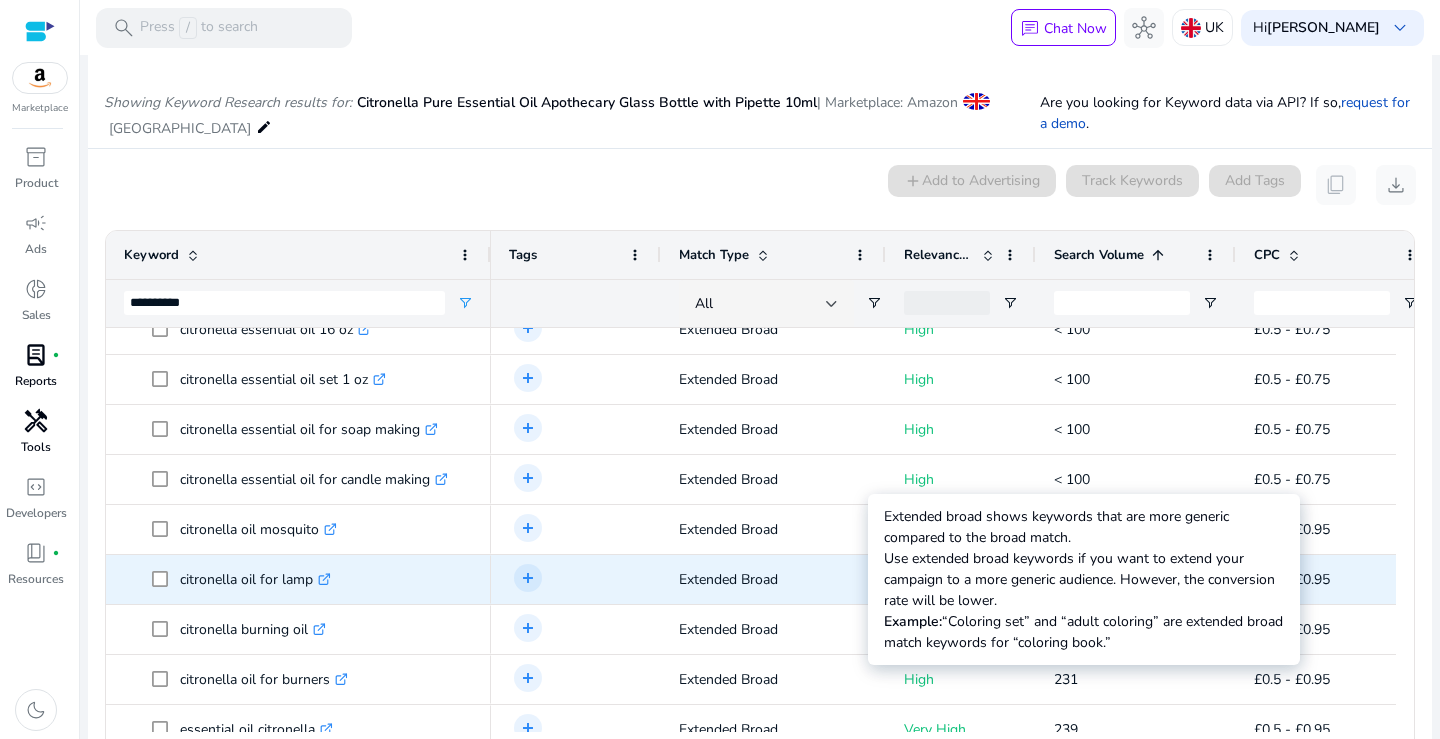 scroll, scrollTop: -2, scrollLeft: 0, axis: vertical 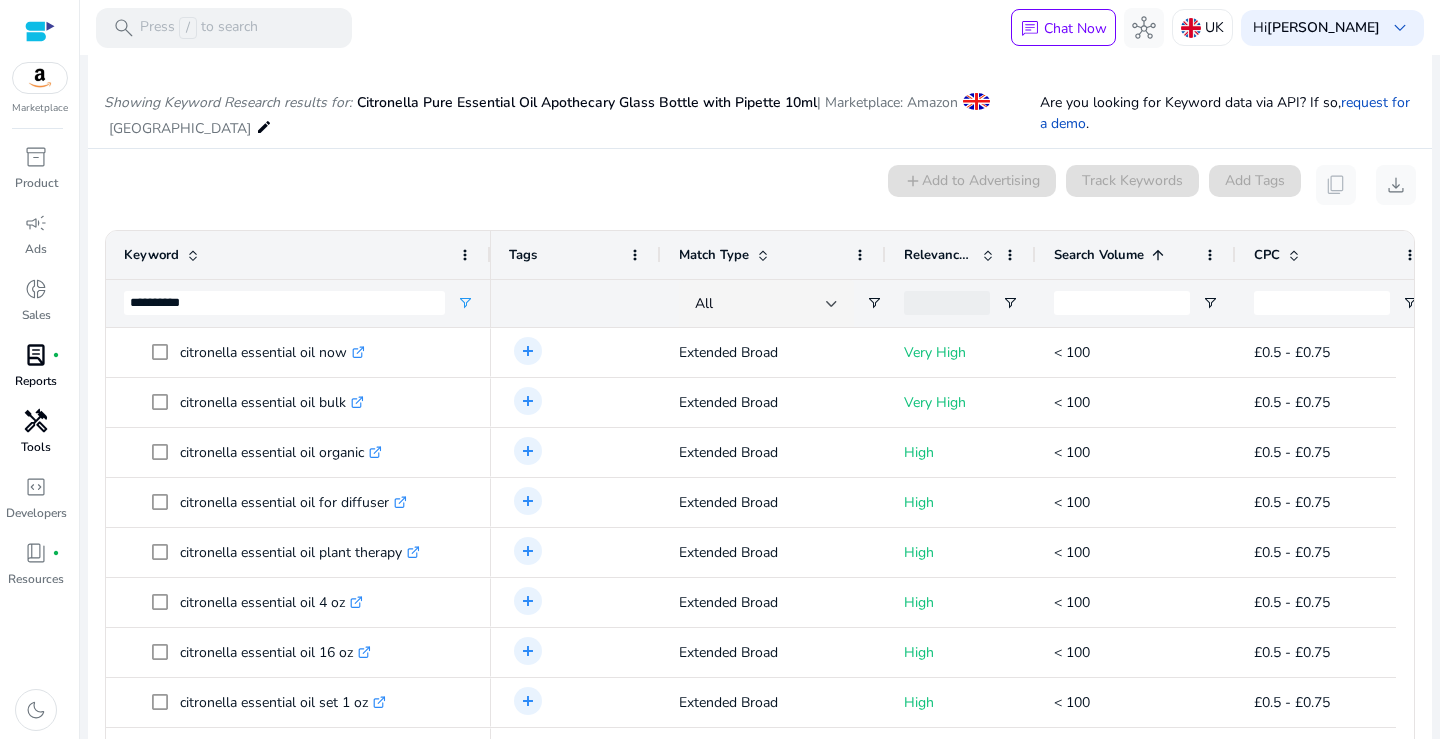 click at bounding box center (1158, 255) 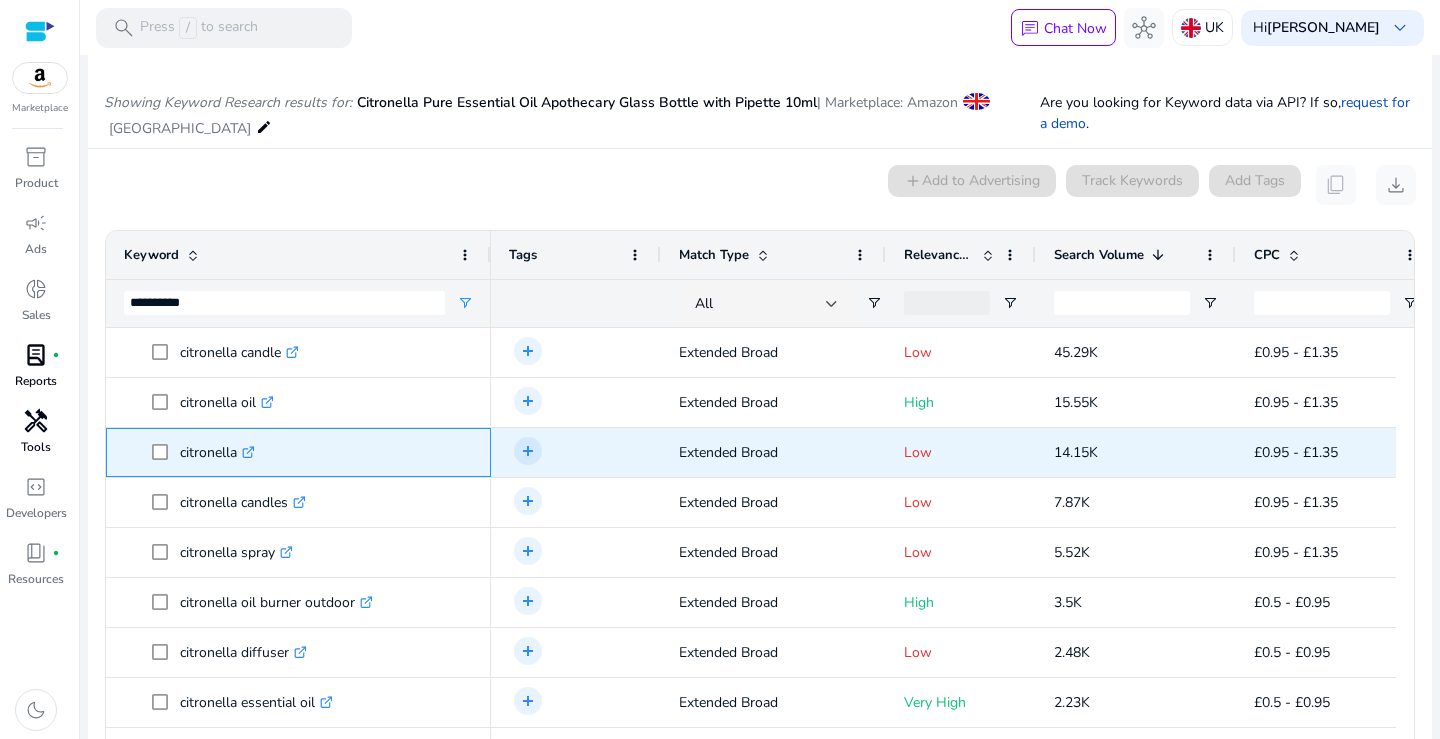 drag, startPoint x: 377, startPoint y: 461, endPoint x: 179, endPoint y: 458, distance: 198.02272 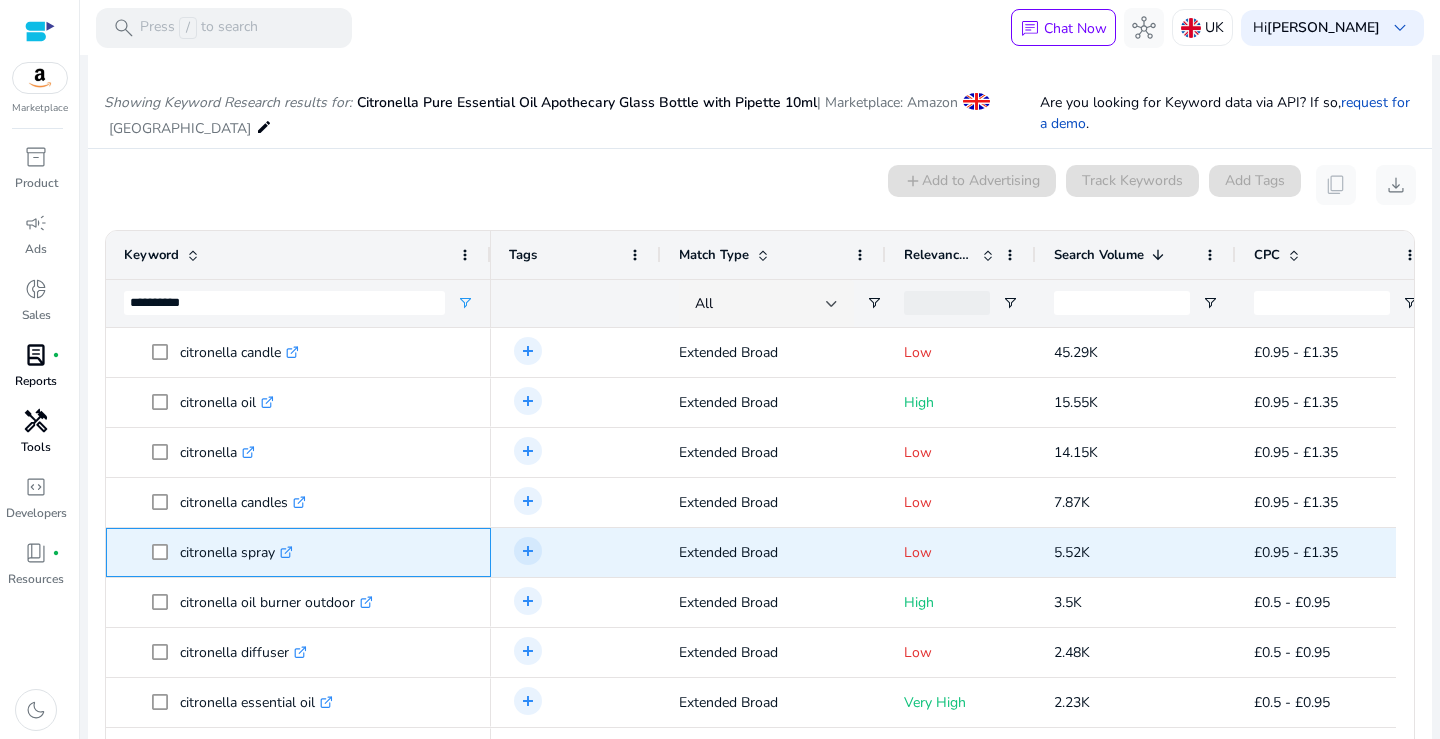 drag, startPoint x: 358, startPoint y: 554, endPoint x: 181, endPoint y: 554, distance: 177 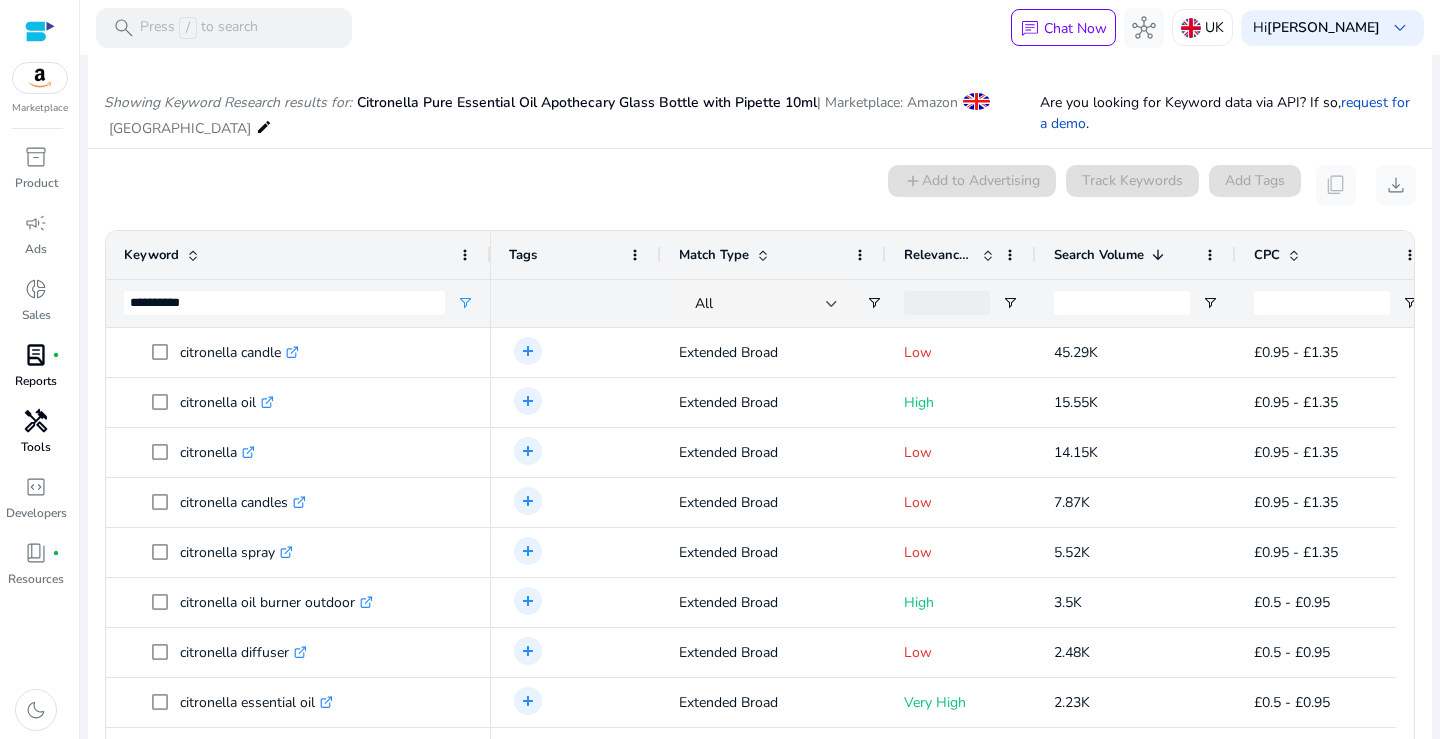 click on "citronella spray  .st0{fill:#2c8af8}" at bounding box center (236, 552) 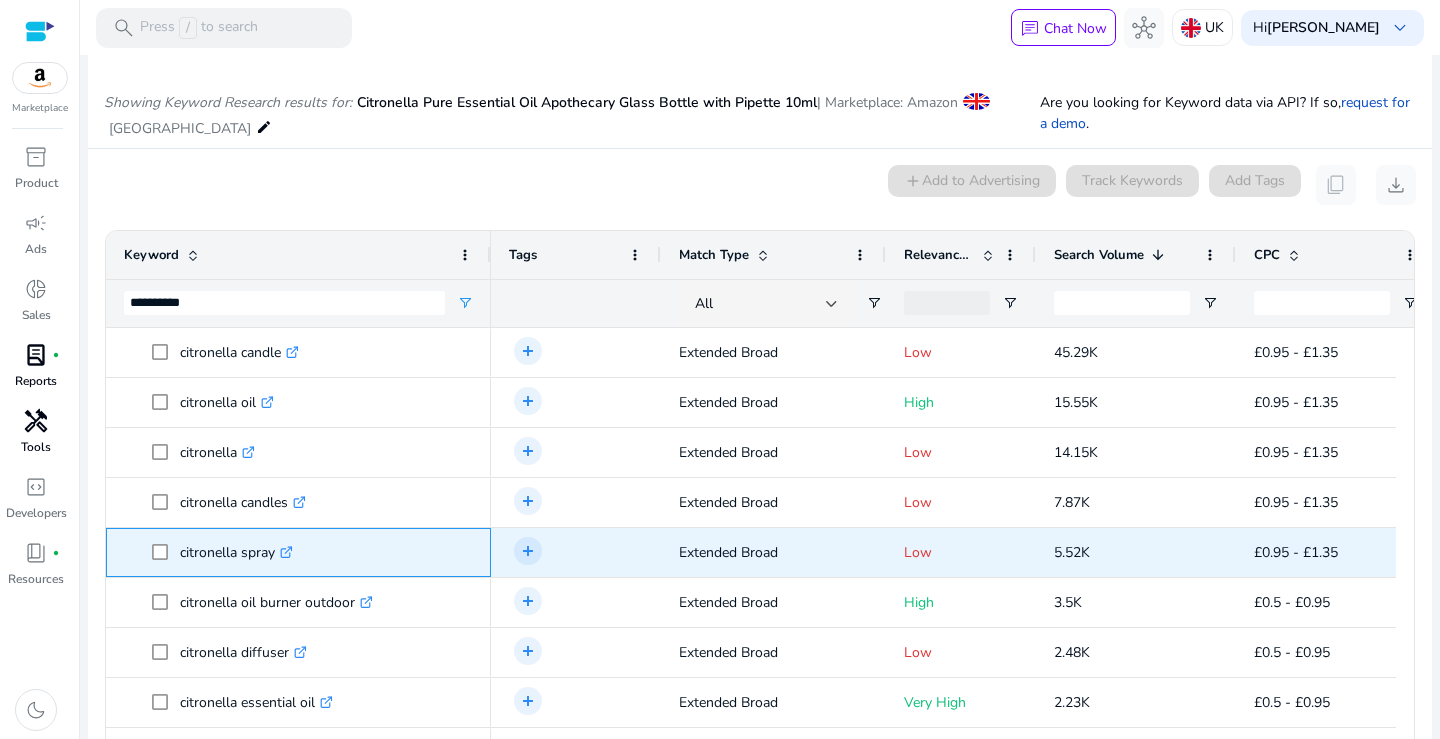 scroll, scrollTop: 15, scrollLeft: 0, axis: vertical 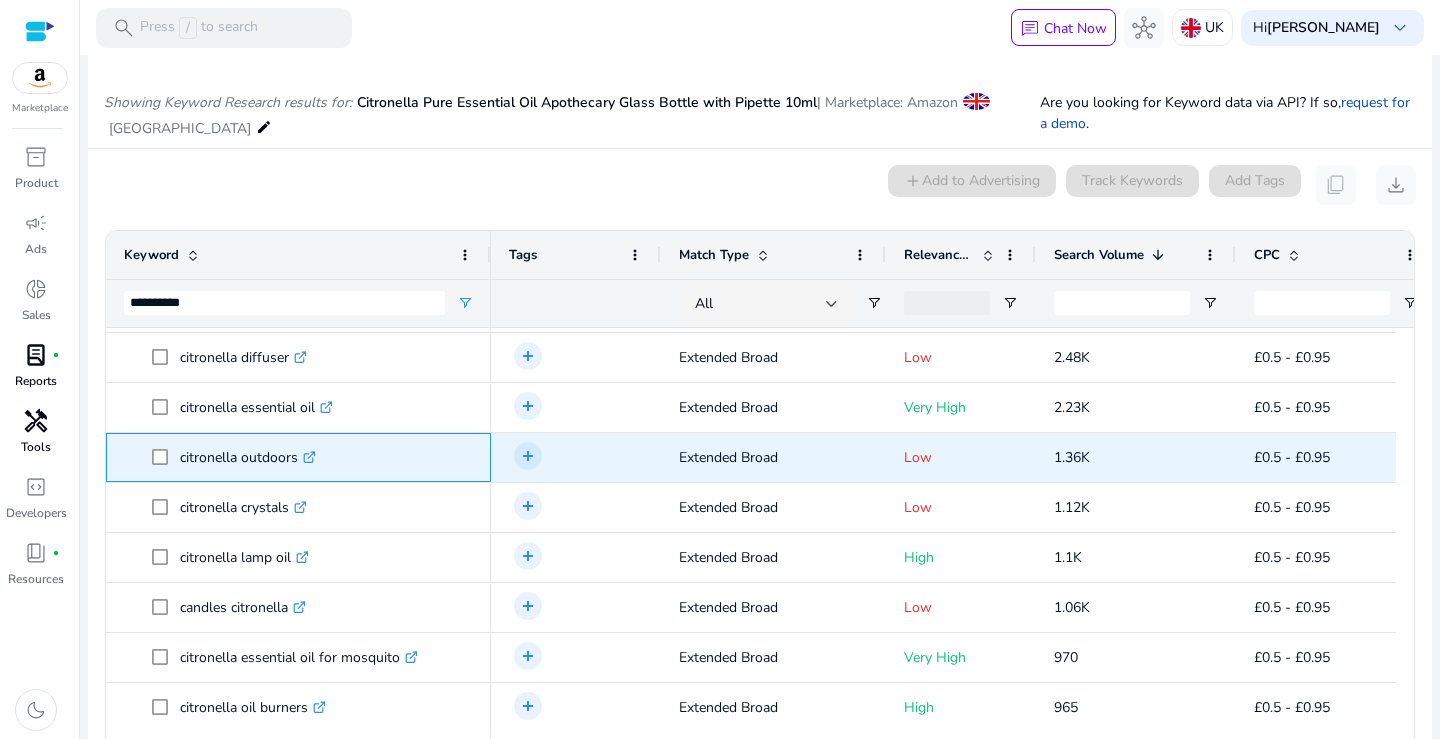 drag, startPoint x: 382, startPoint y: 462, endPoint x: 183, endPoint y: 461, distance: 199.00252 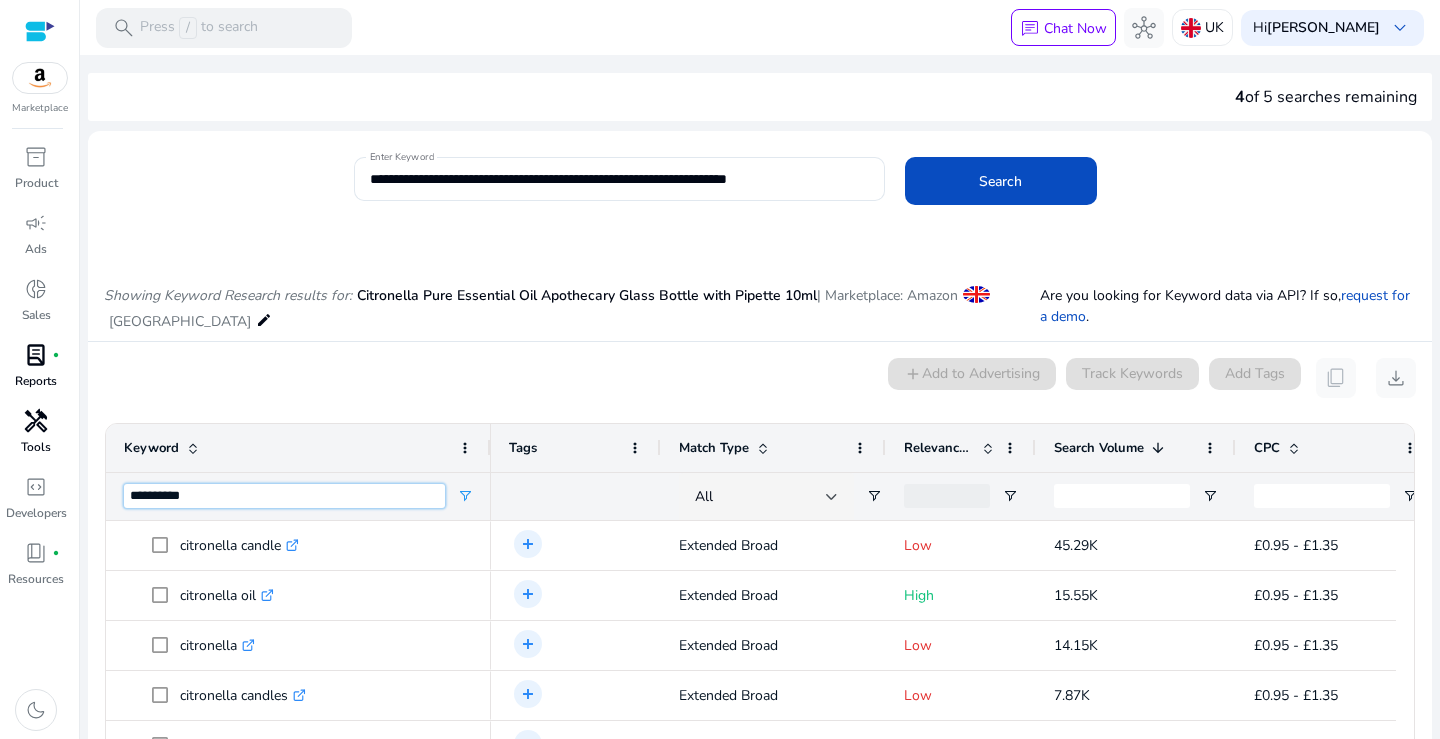 click on "**********" at bounding box center (284, 496) 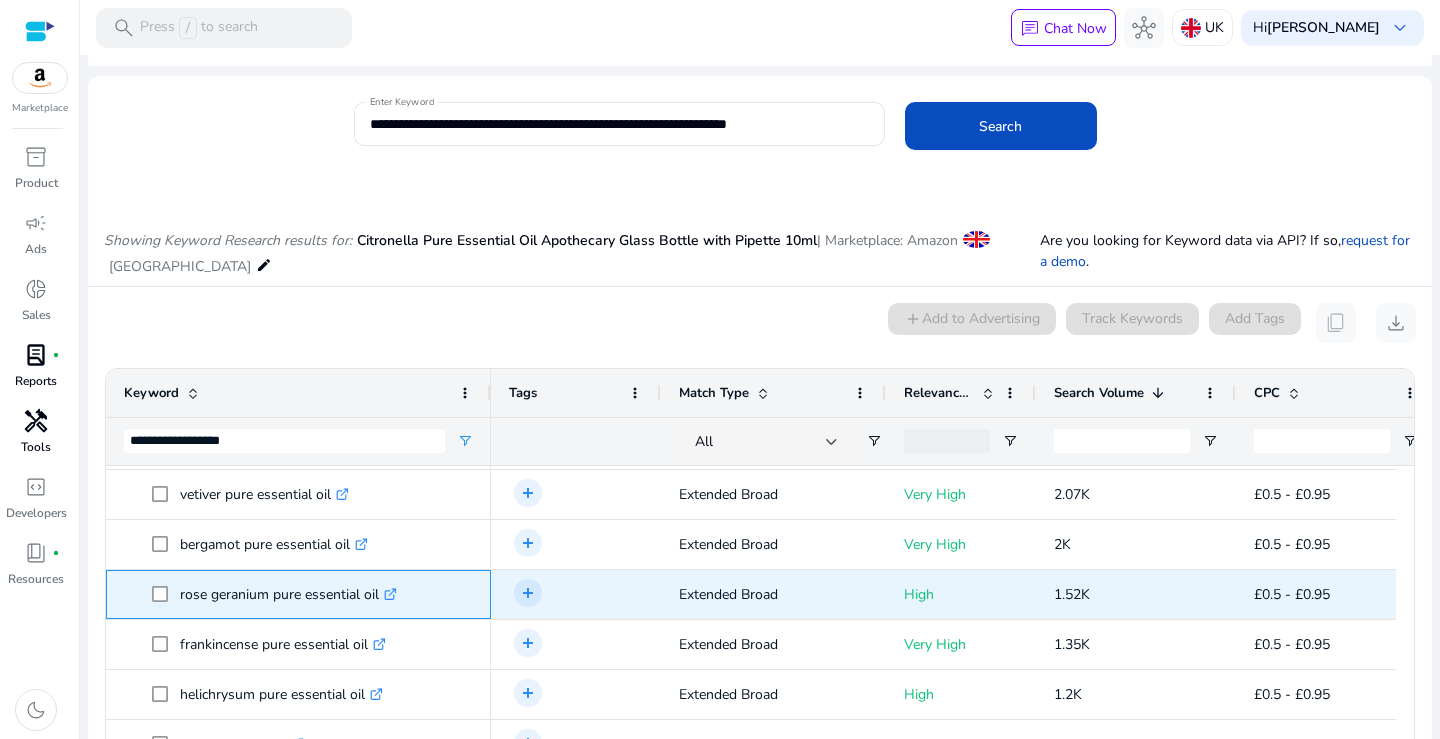 drag, startPoint x: 440, startPoint y: 586, endPoint x: 178, endPoint y: 591, distance: 262.0477 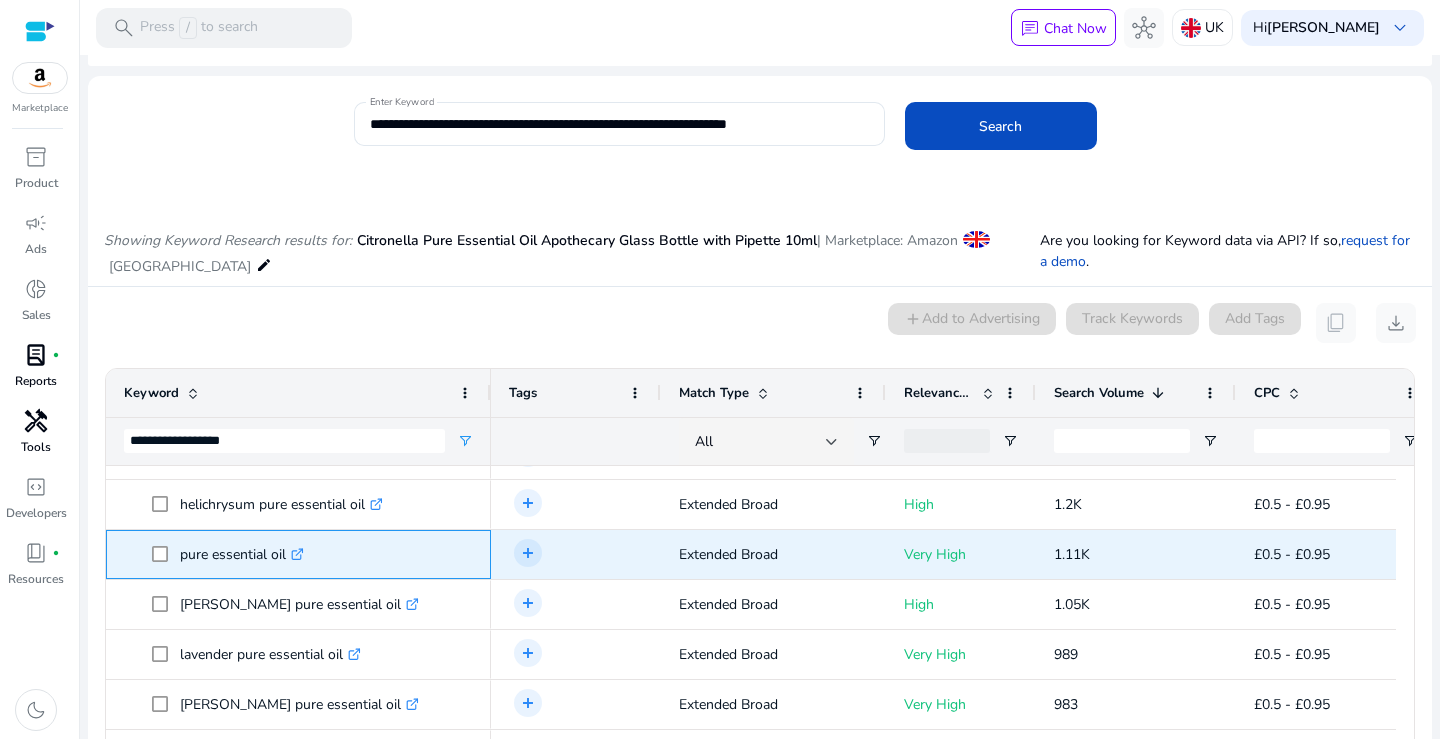 drag, startPoint x: 390, startPoint y: 546, endPoint x: 177, endPoint y: 562, distance: 213.6001 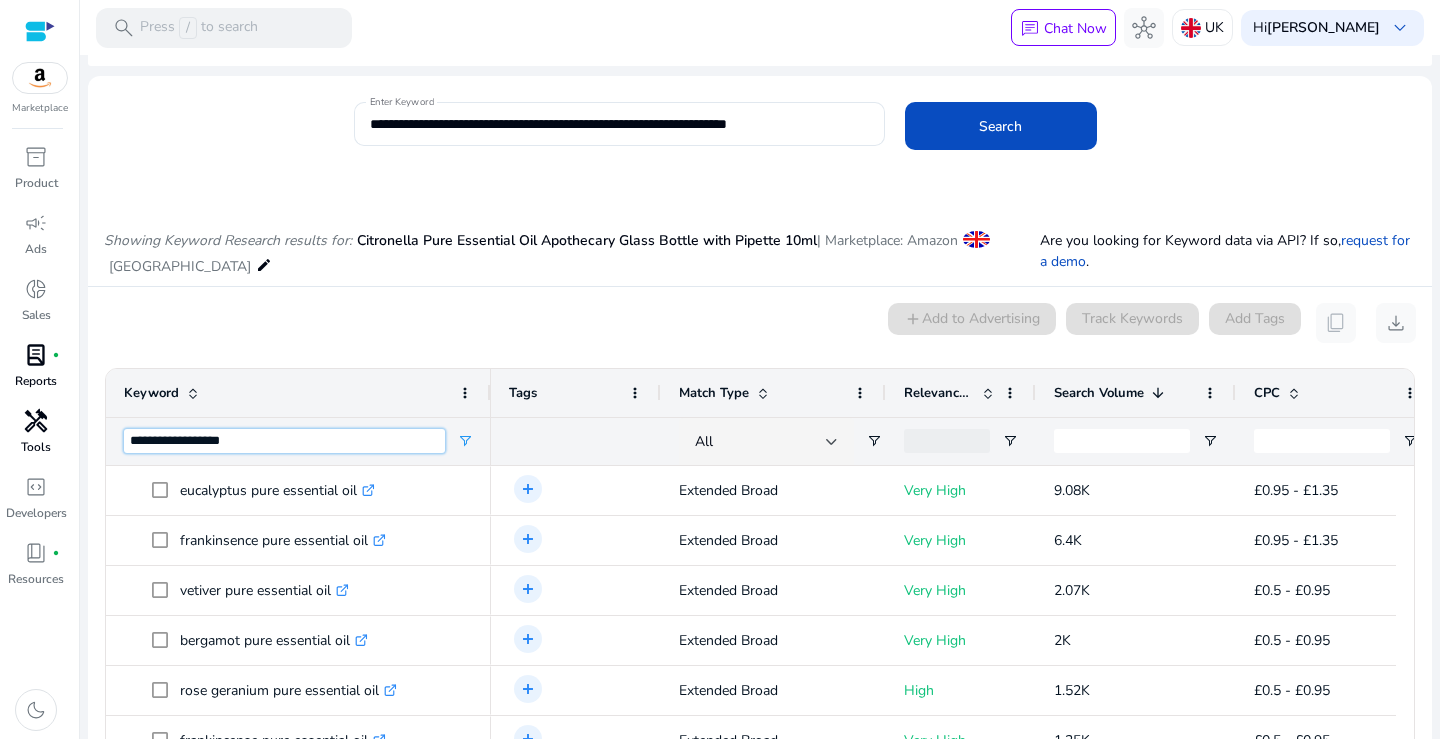 click on "**********" at bounding box center (284, 441) 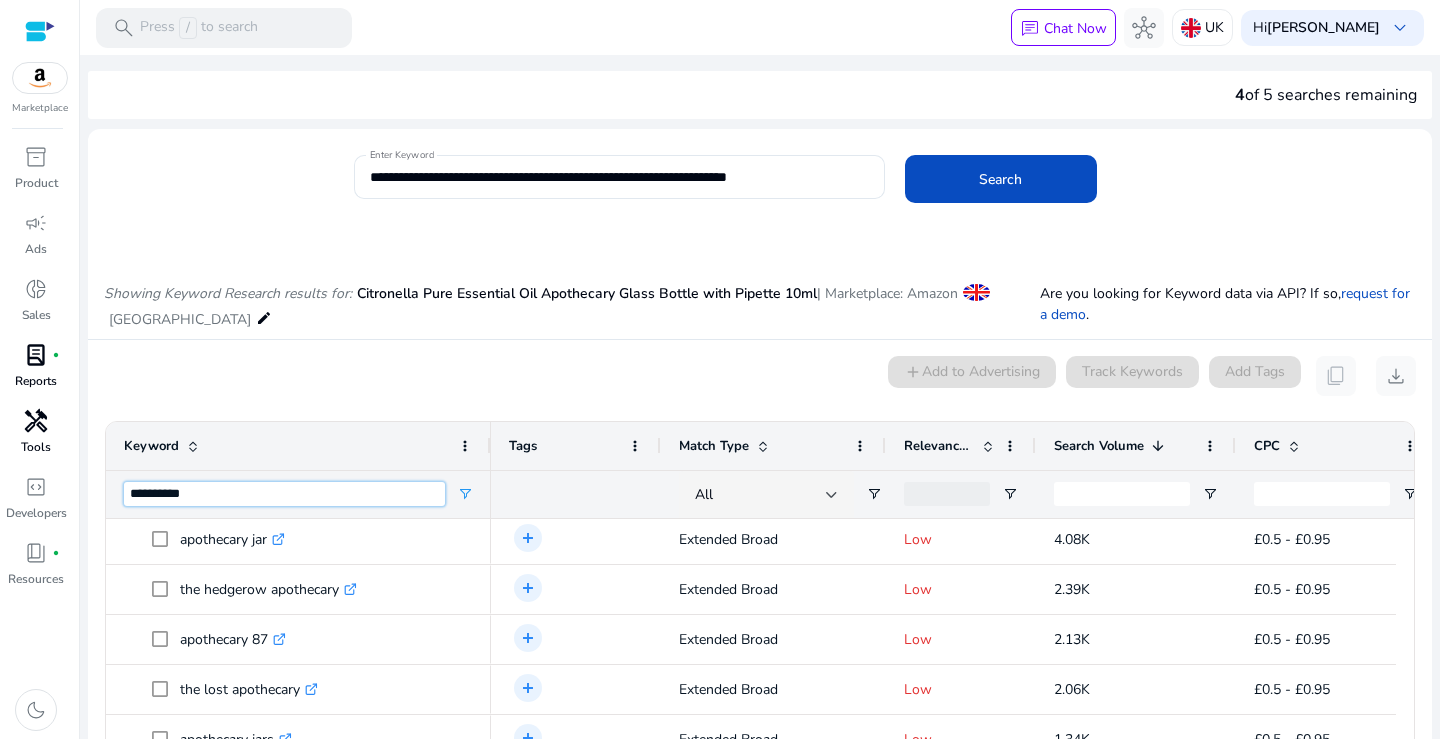 click on "**********" at bounding box center [284, 494] 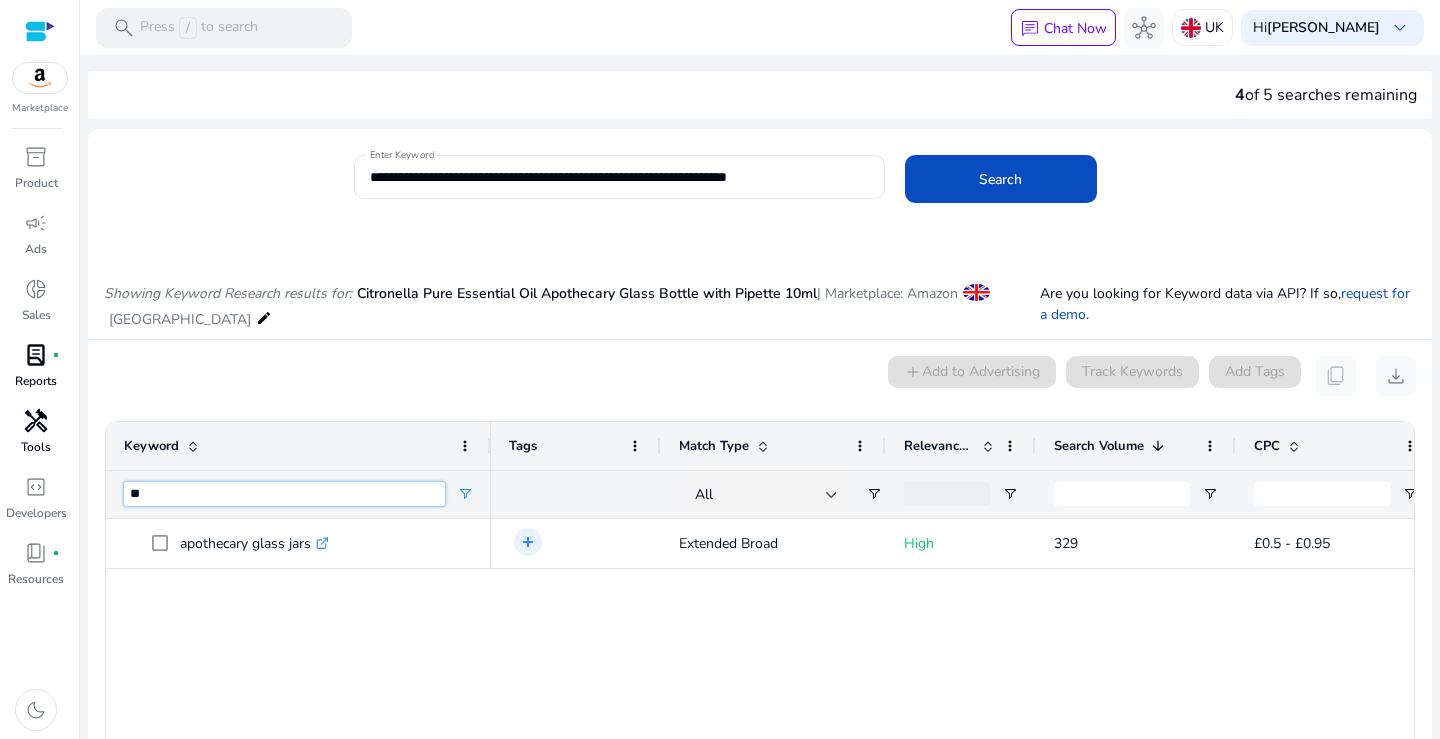 type on "*" 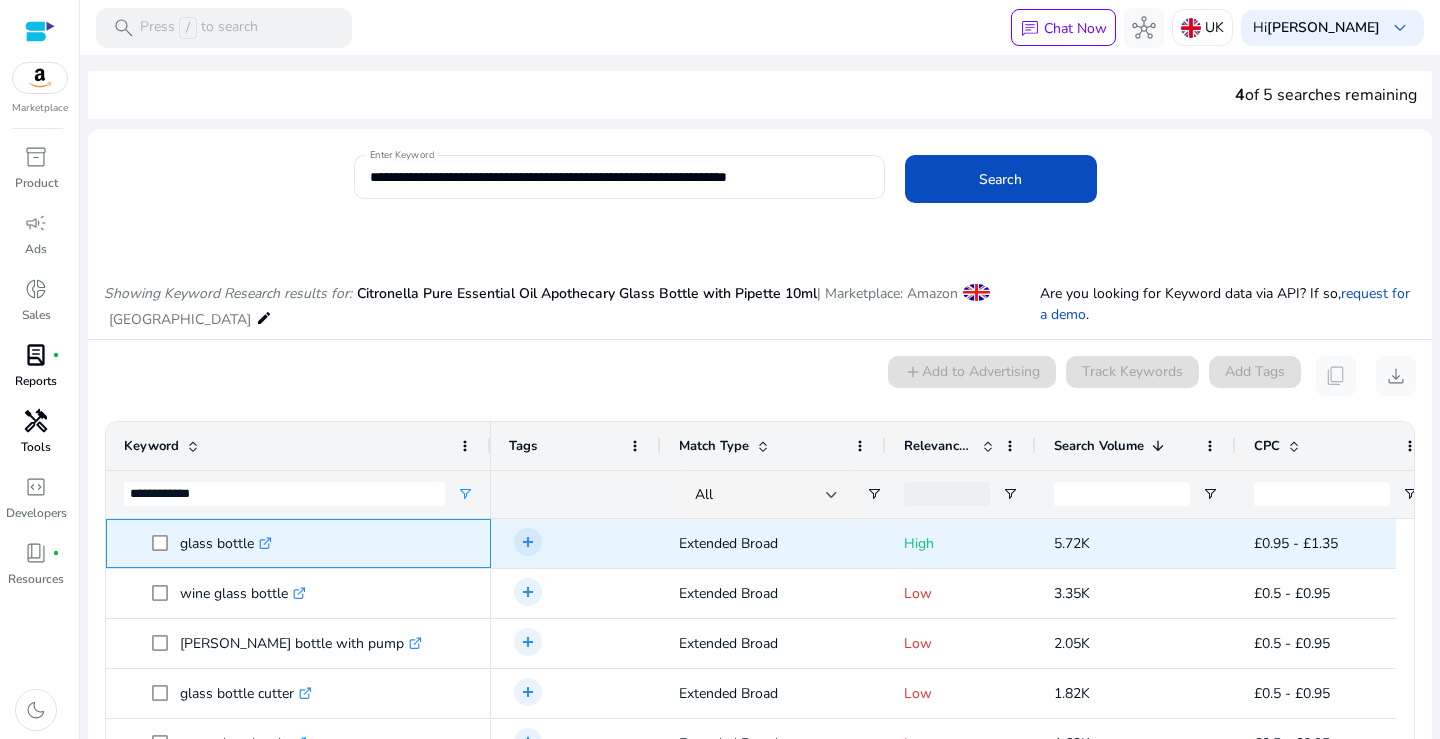 drag, startPoint x: 339, startPoint y: 540, endPoint x: 178, endPoint y: 547, distance: 161.1521 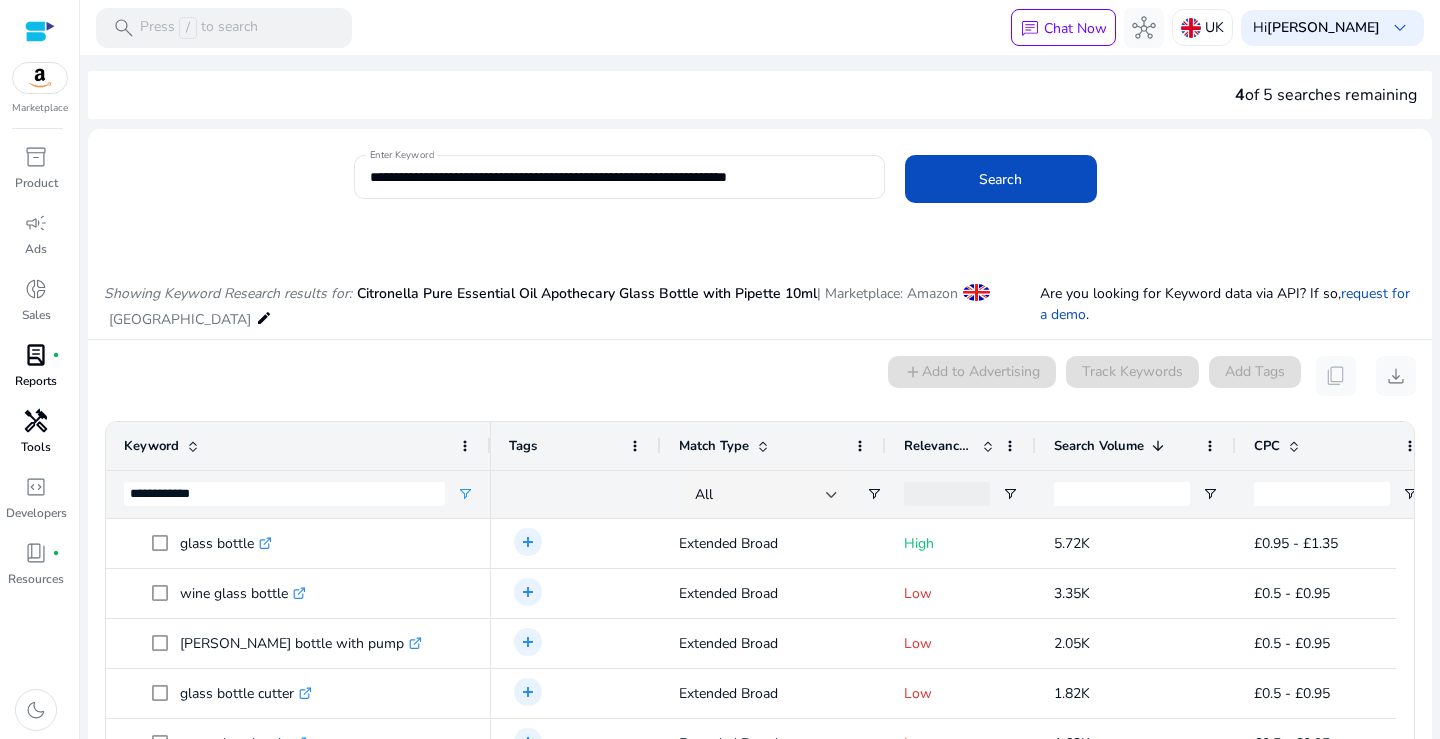 click on "glass bottle  .st0{fill:#2c8af8}" at bounding box center [226, 543] 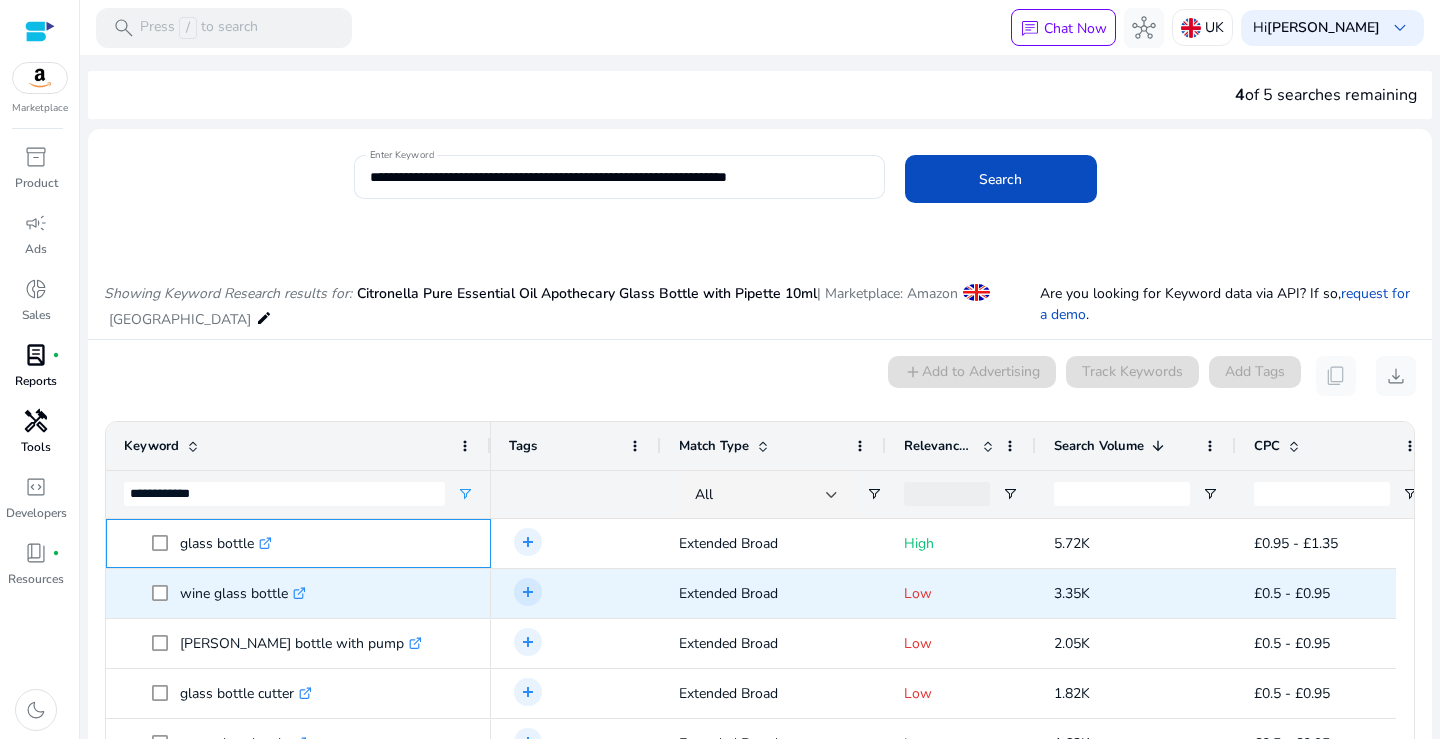 scroll, scrollTop: 180, scrollLeft: 0, axis: vertical 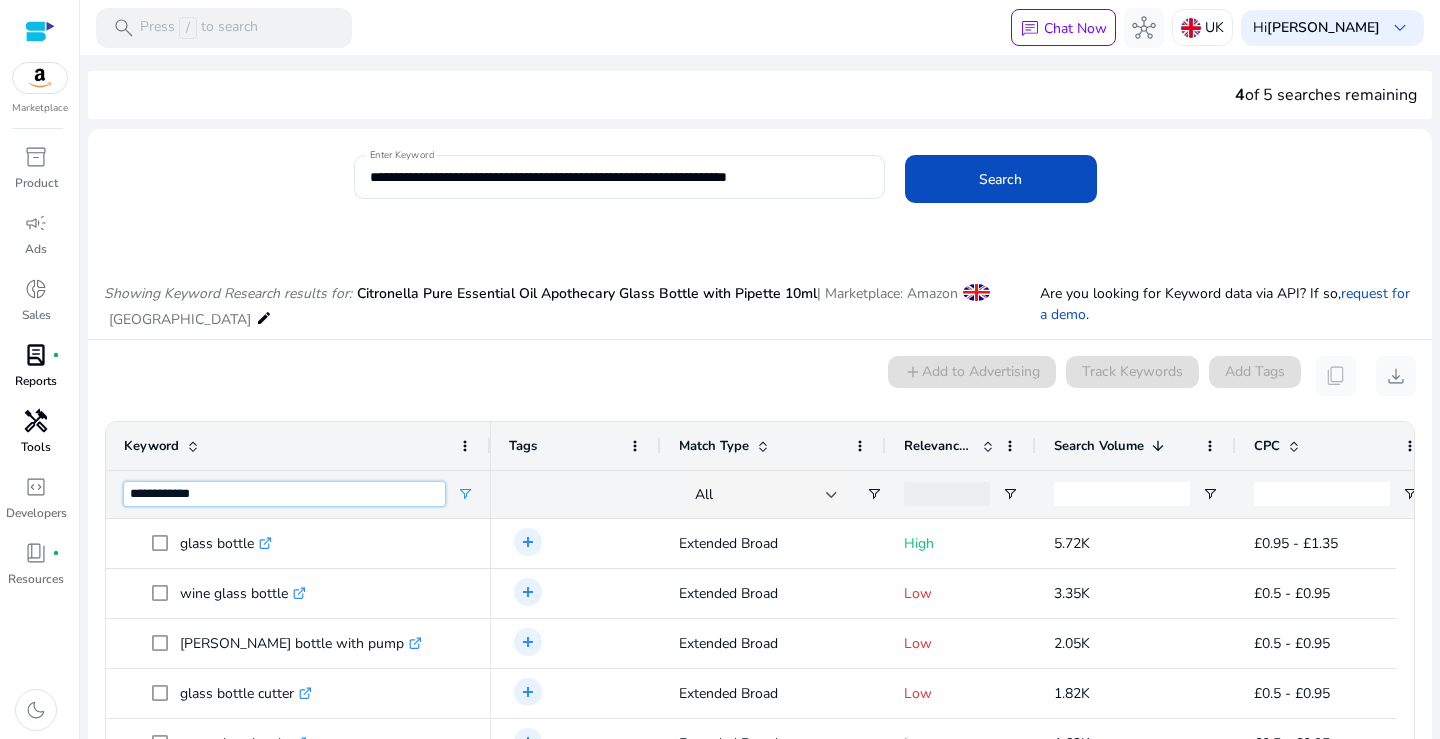 click on "**********" at bounding box center (284, 494) 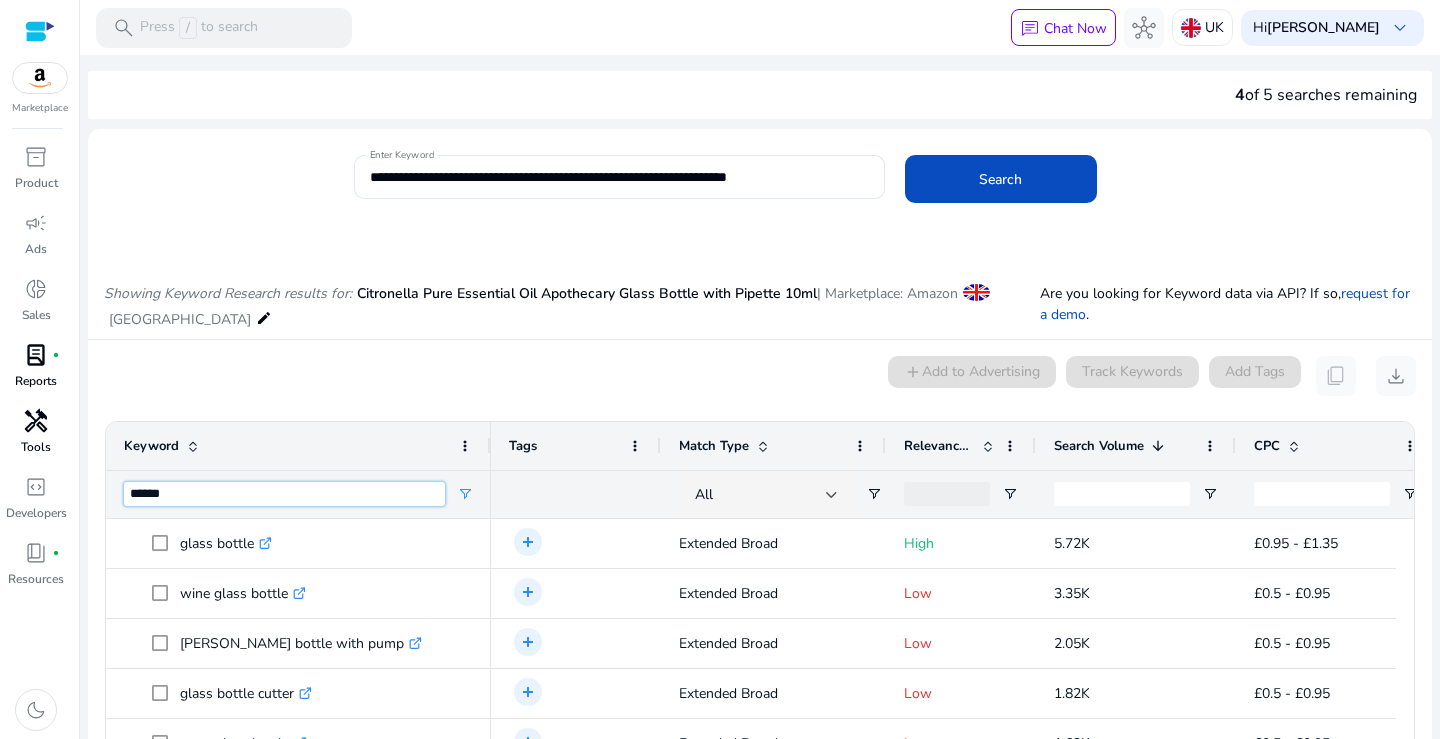 type on "*******" 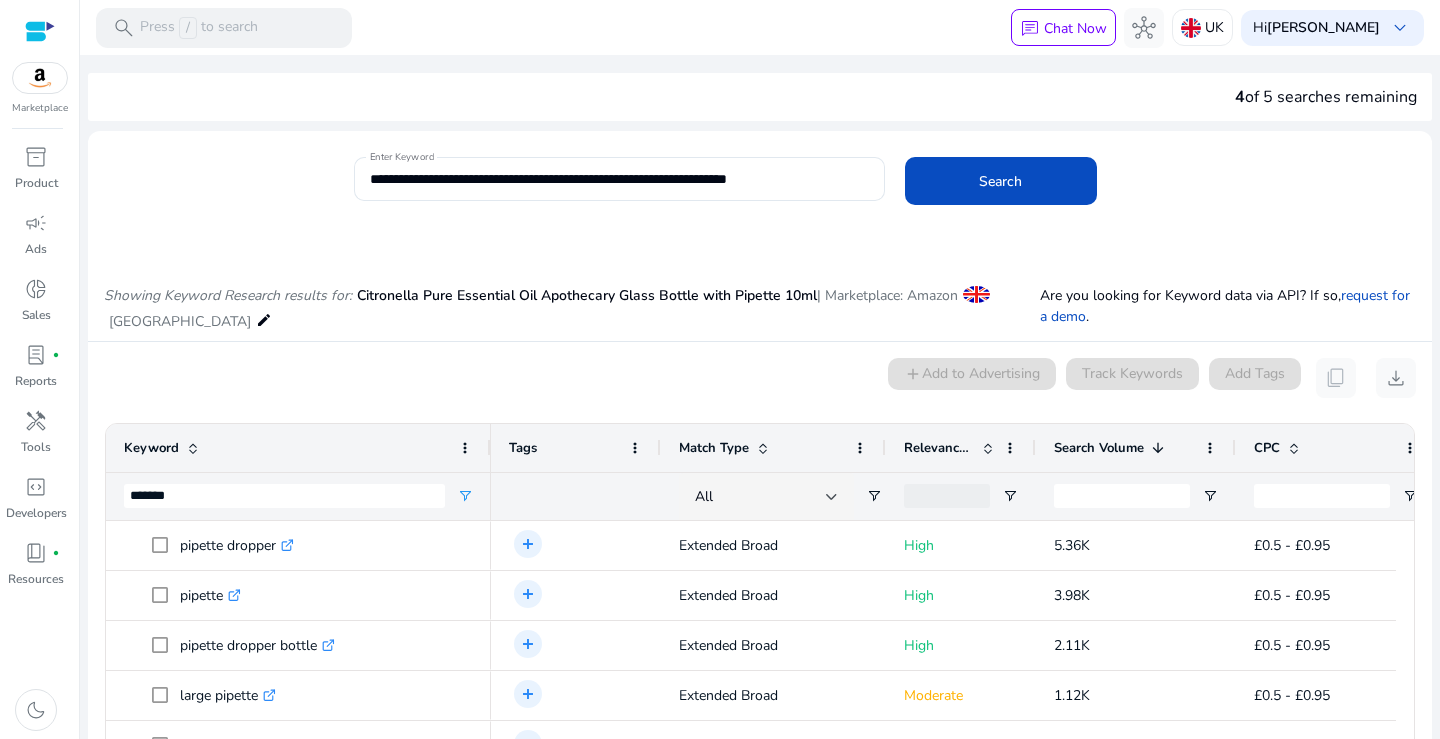 scroll, scrollTop: 0, scrollLeft: 0, axis: both 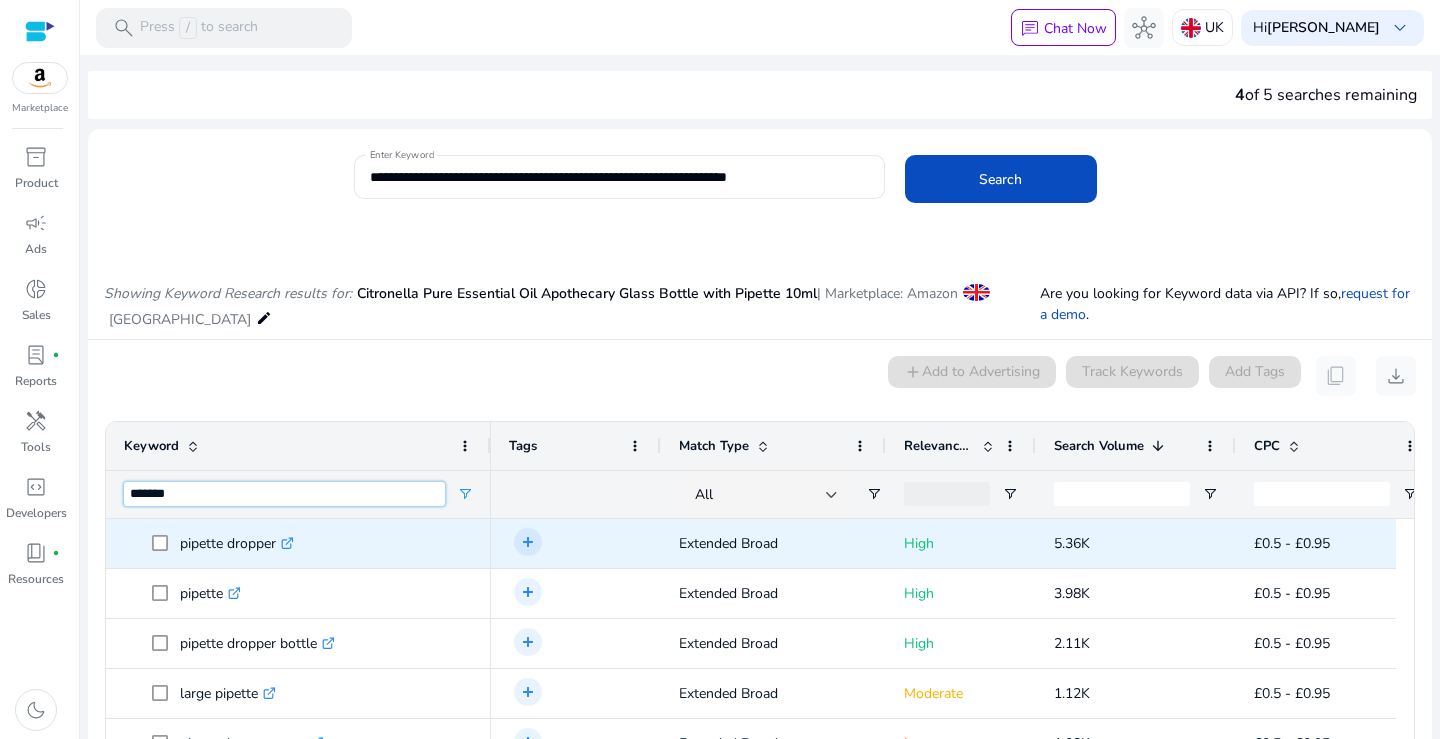 type on "*******" 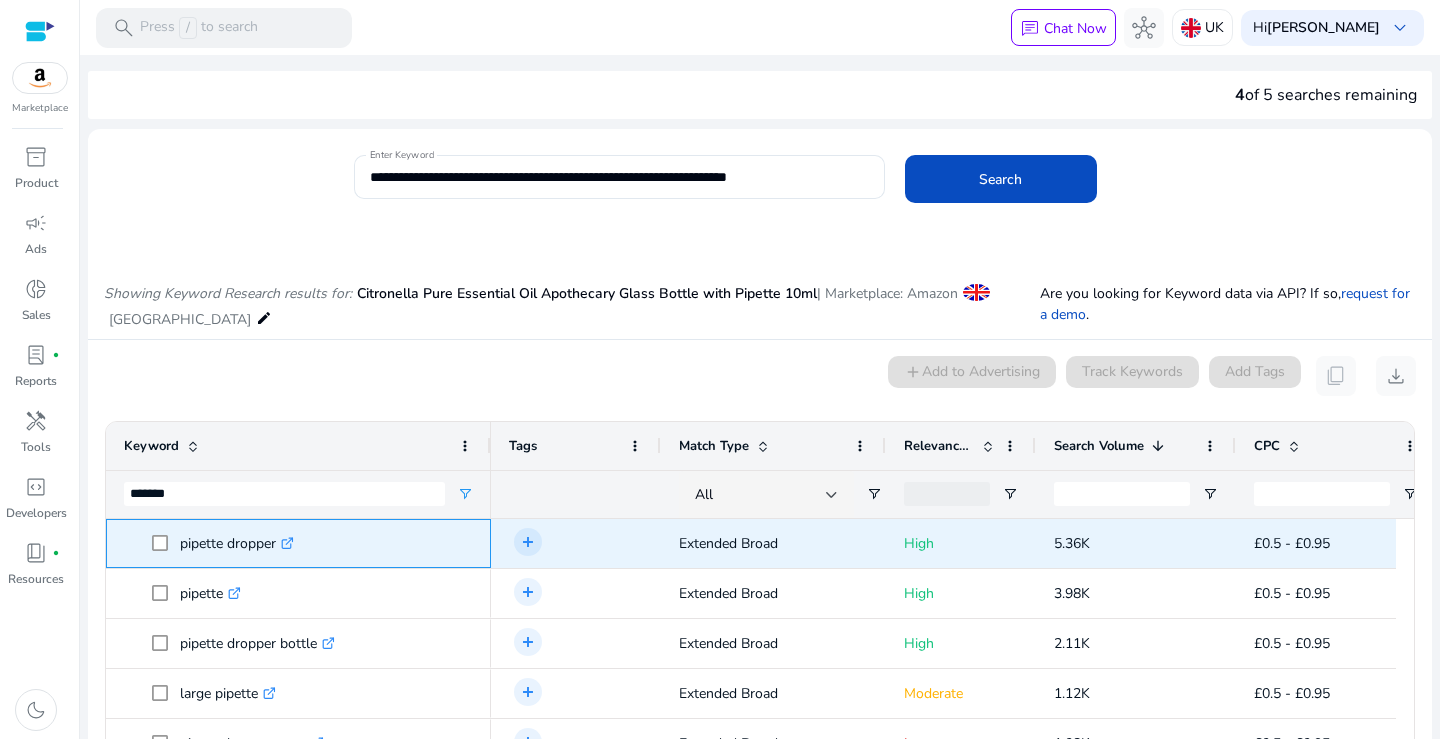 drag, startPoint x: 355, startPoint y: 544, endPoint x: 181, endPoint y: 551, distance: 174.14075 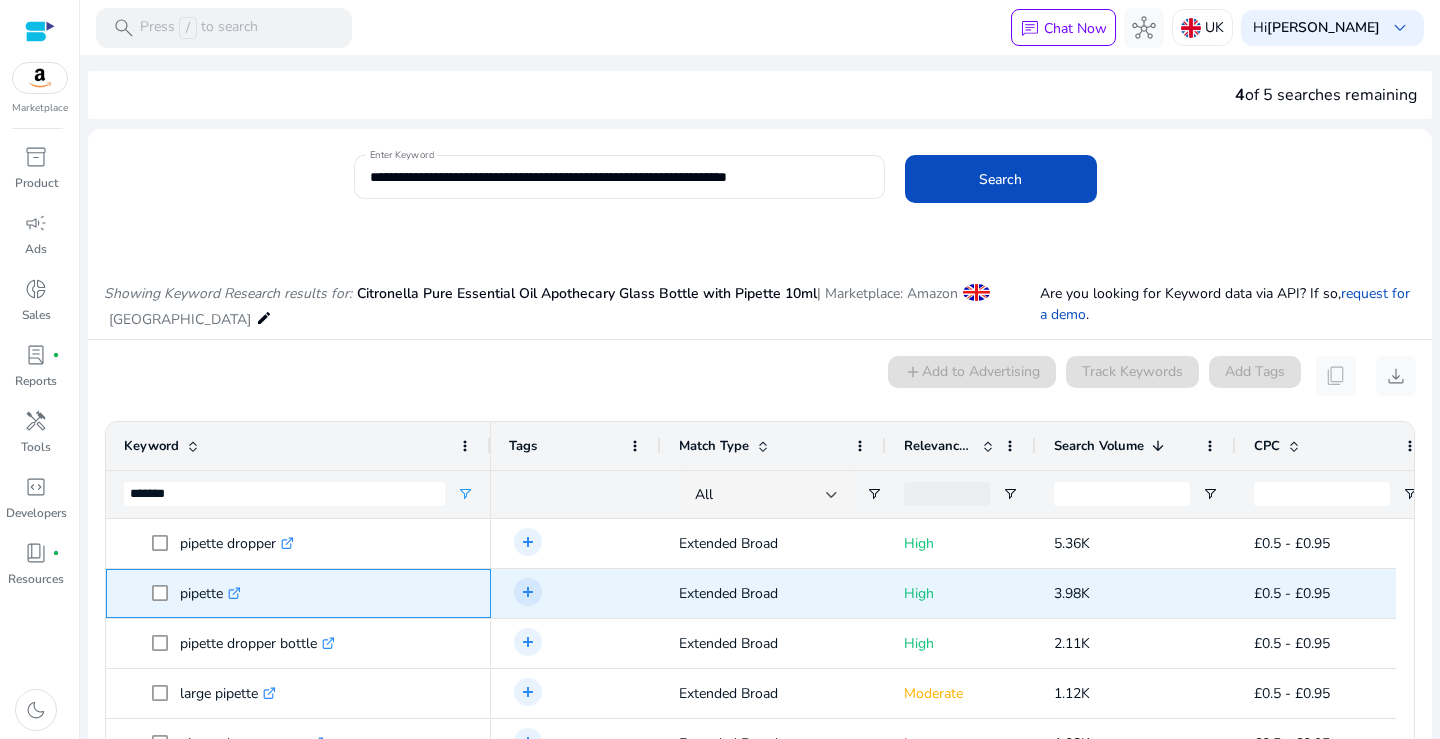 drag, startPoint x: 281, startPoint y: 599, endPoint x: 179, endPoint y: 597, distance: 102.01961 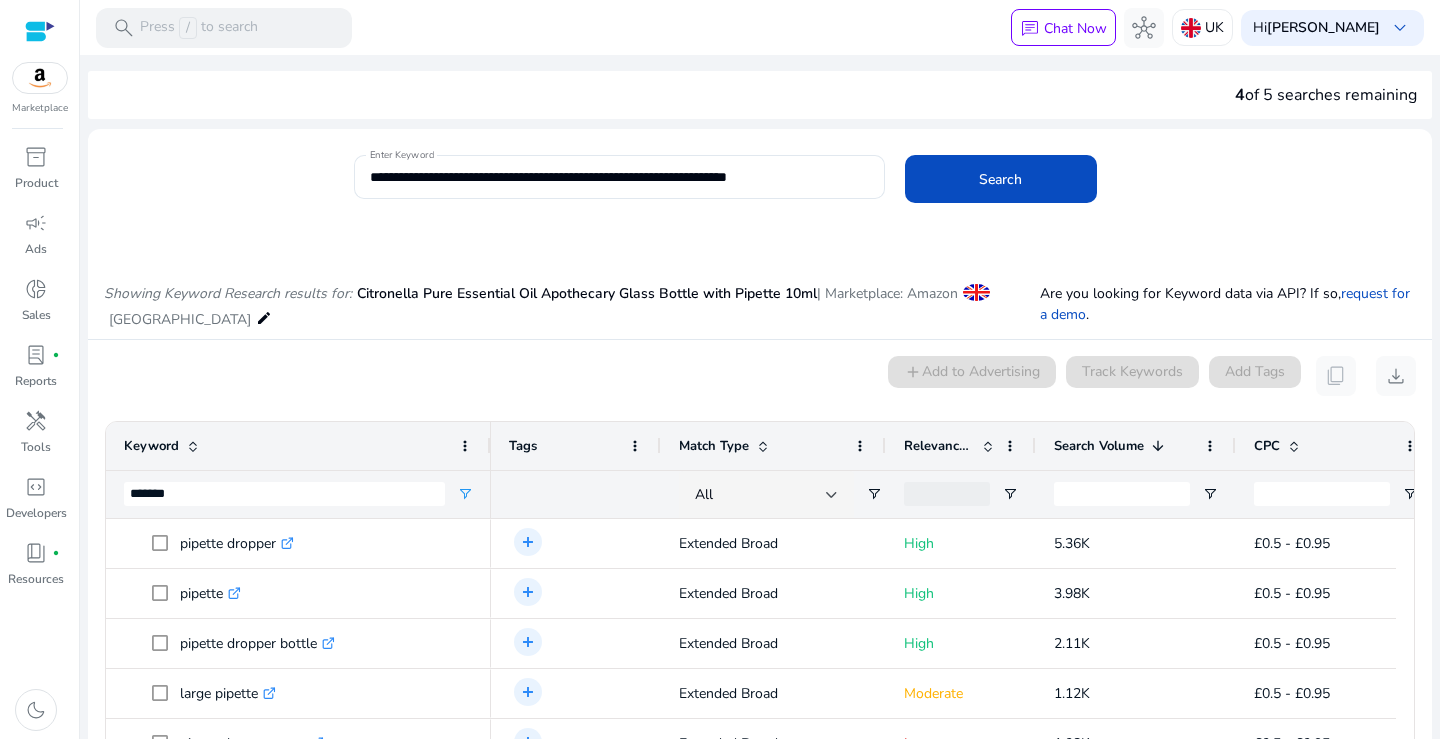 scroll, scrollTop: 41, scrollLeft: 0, axis: vertical 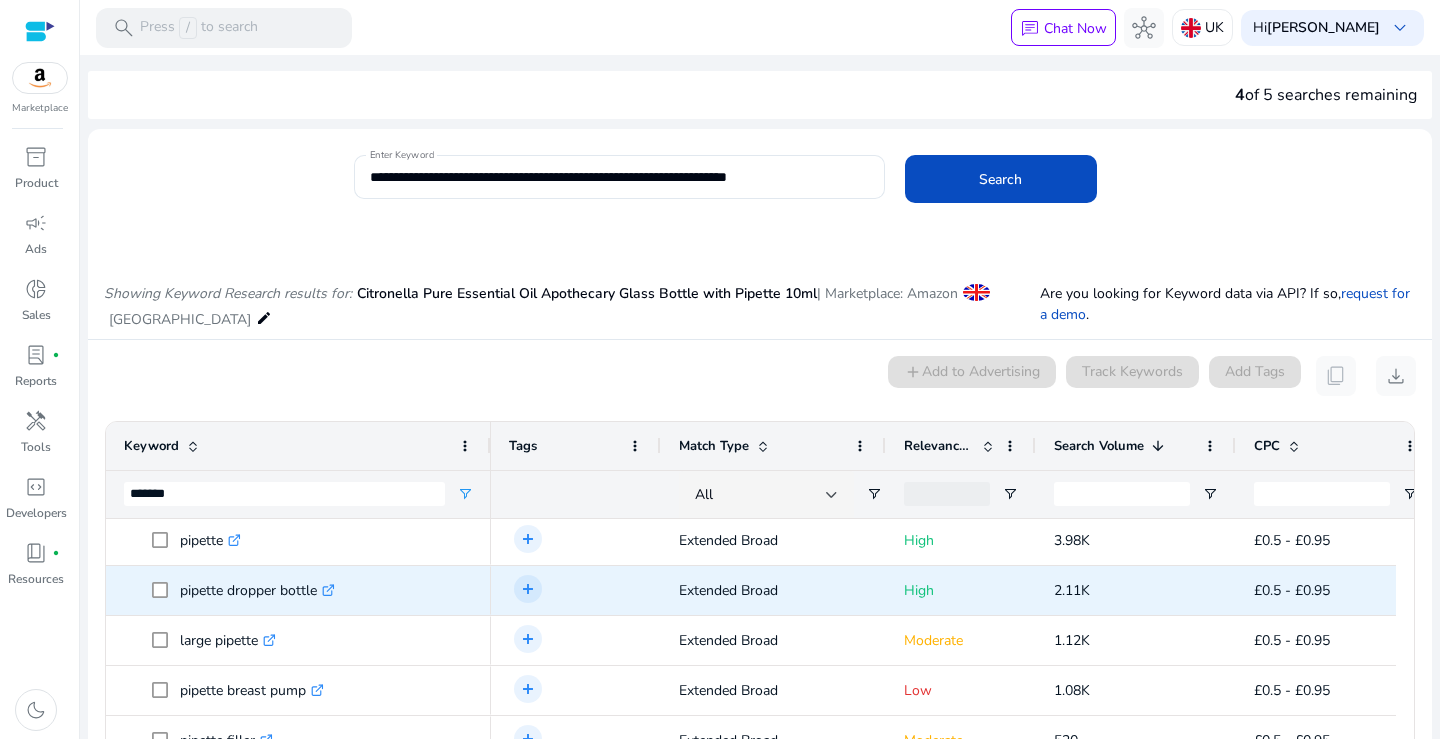 click on "pipette dropper bottle  .st0{fill:#2c8af8}" at bounding box center (312, 590) 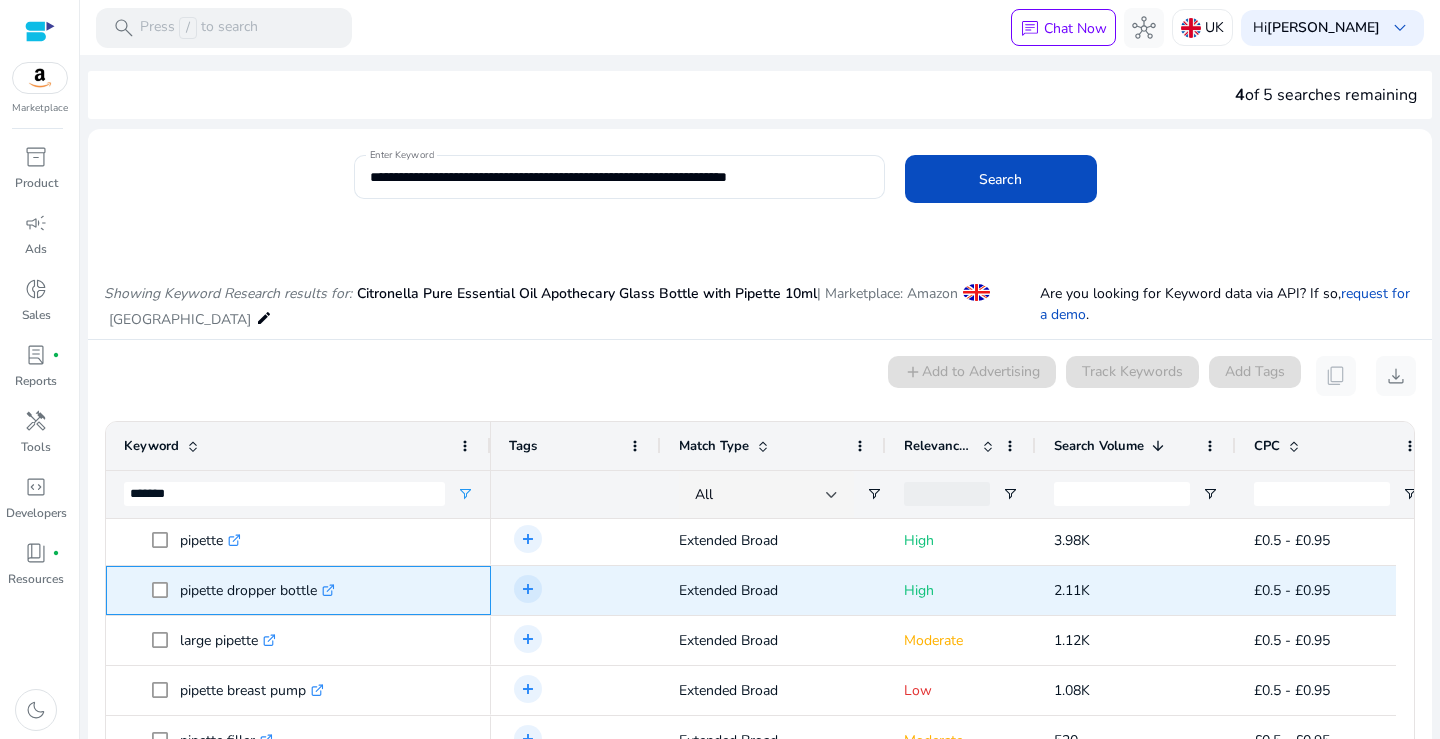 drag, startPoint x: 400, startPoint y: 585, endPoint x: 180, endPoint y: 593, distance: 220.1454 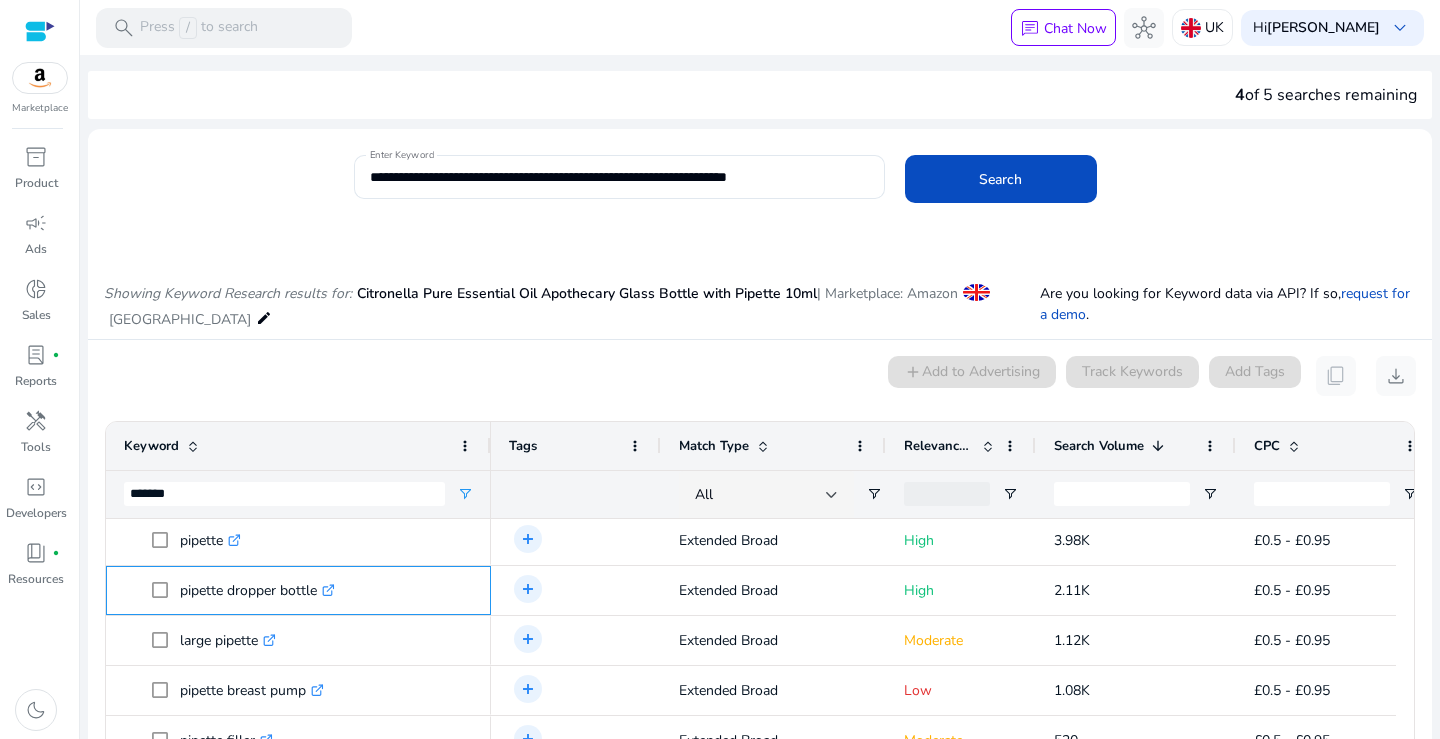 scroll, scrollTop: 67, scrollLeft: 0, axis: vertical 